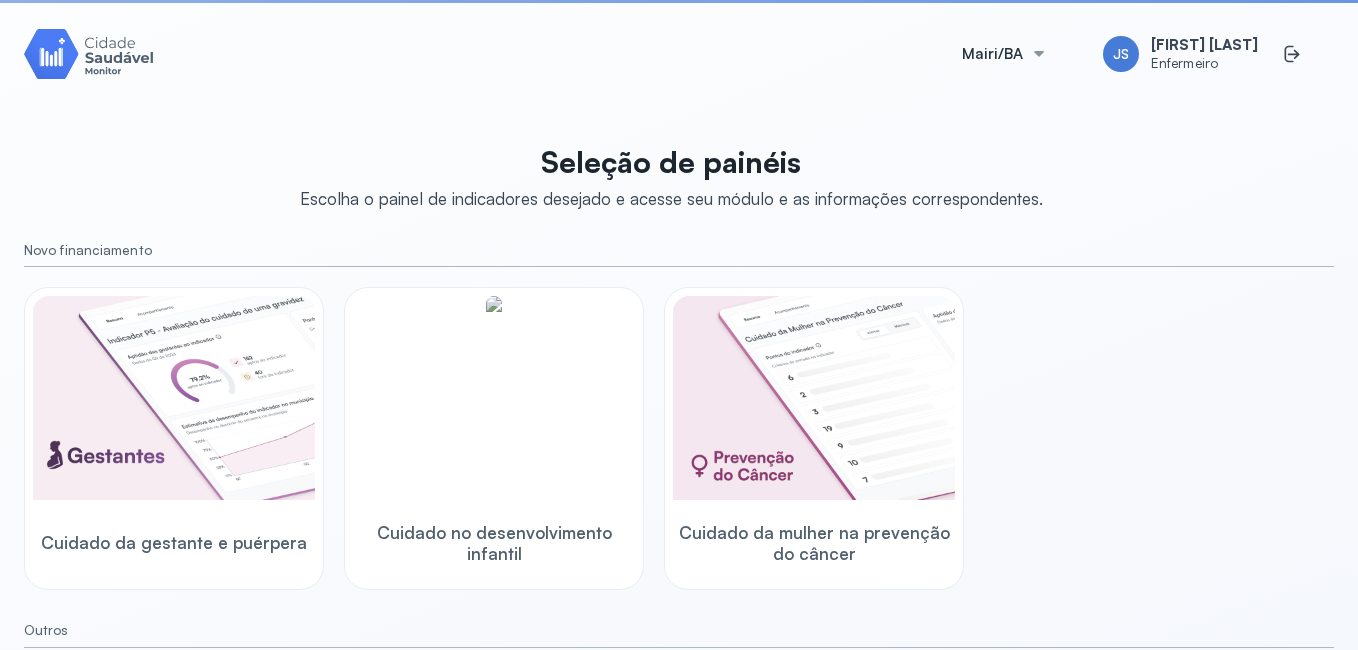 scroll, scrollTop: 0, scrollLeft: 0, axis: both 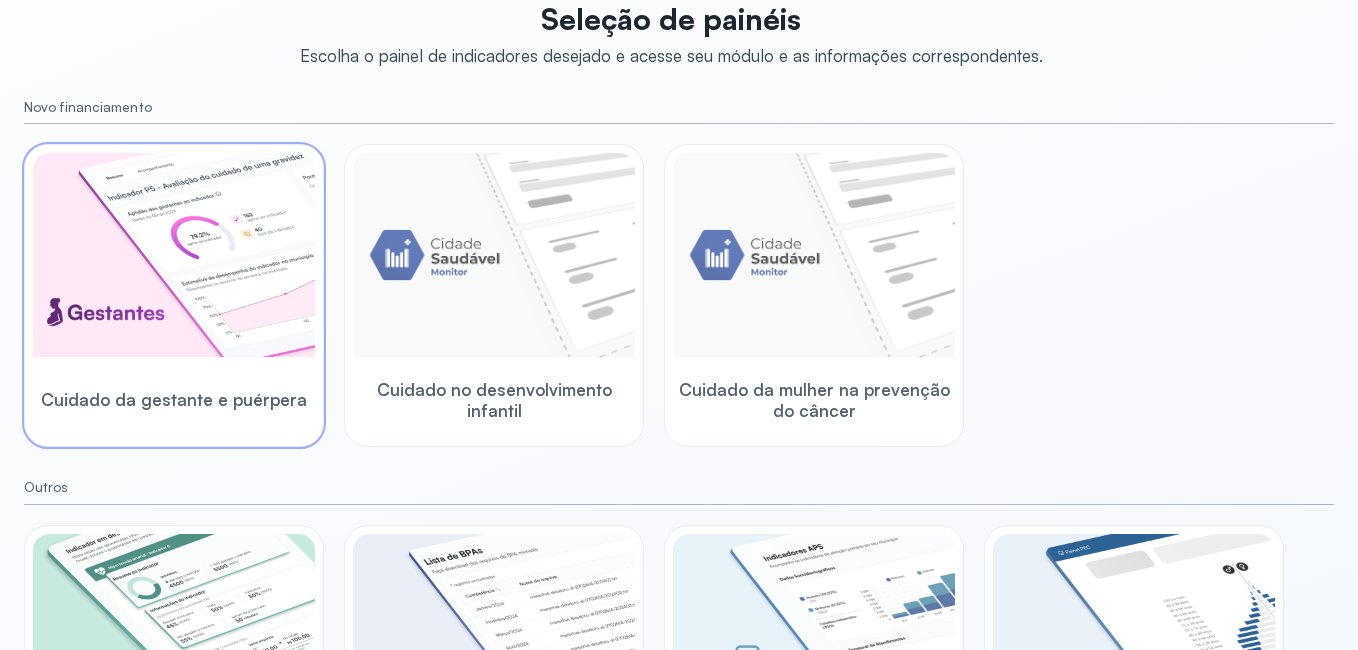 click at bounding box center [174, 255] 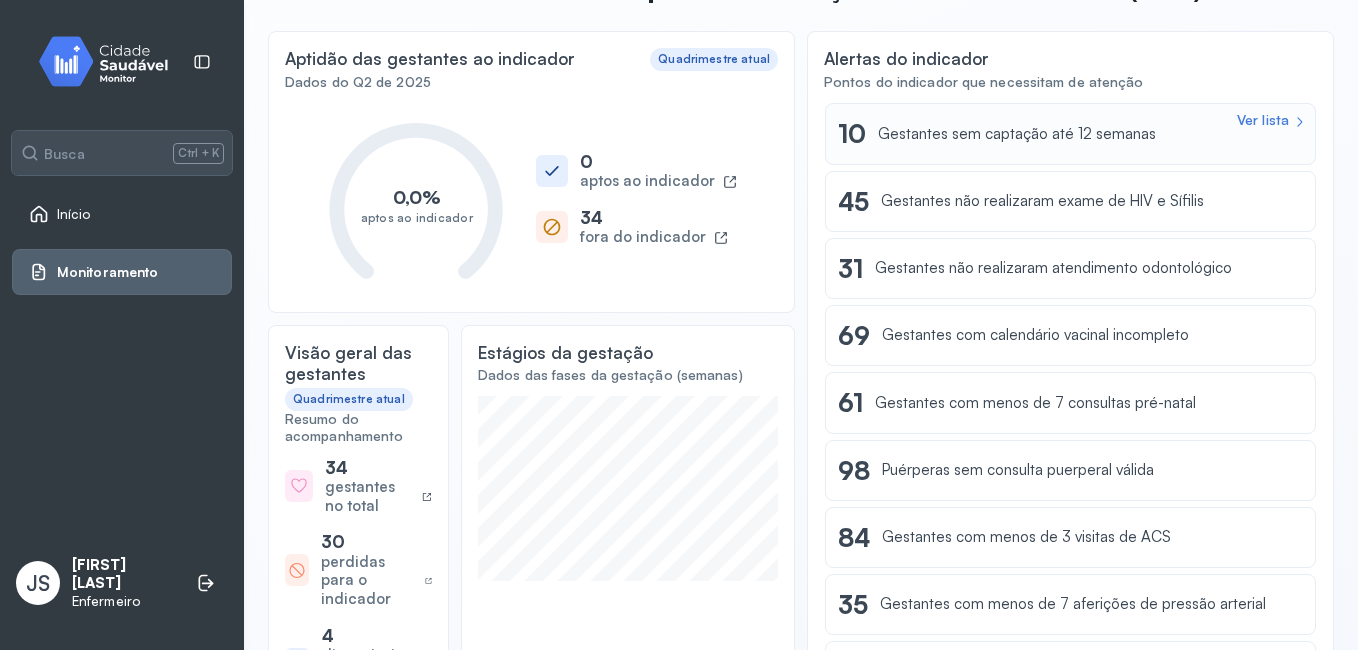 click on "Gestantes sem captação até 12 semanas" at bounding box center (1017, 134) 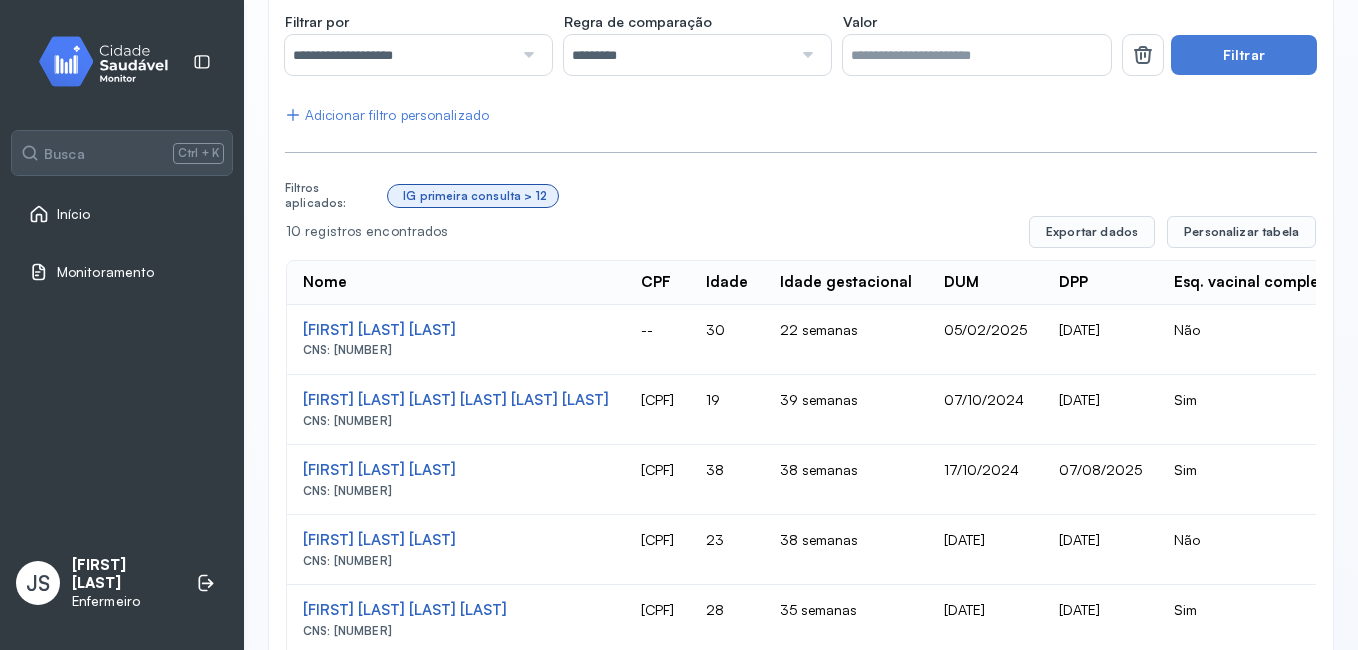 scroll, scrollTop: 349, scrollLeft: 0, axis: vertical 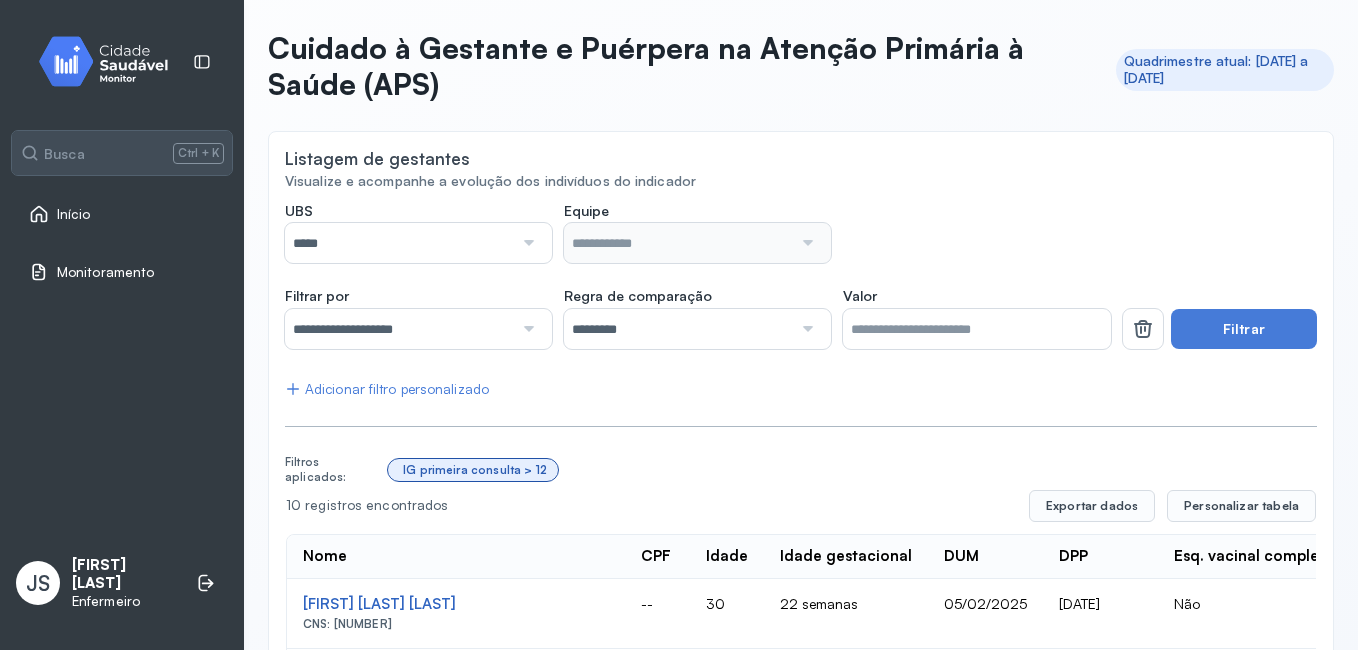 click on "Monitoramento" at bounding box center (105, 272) 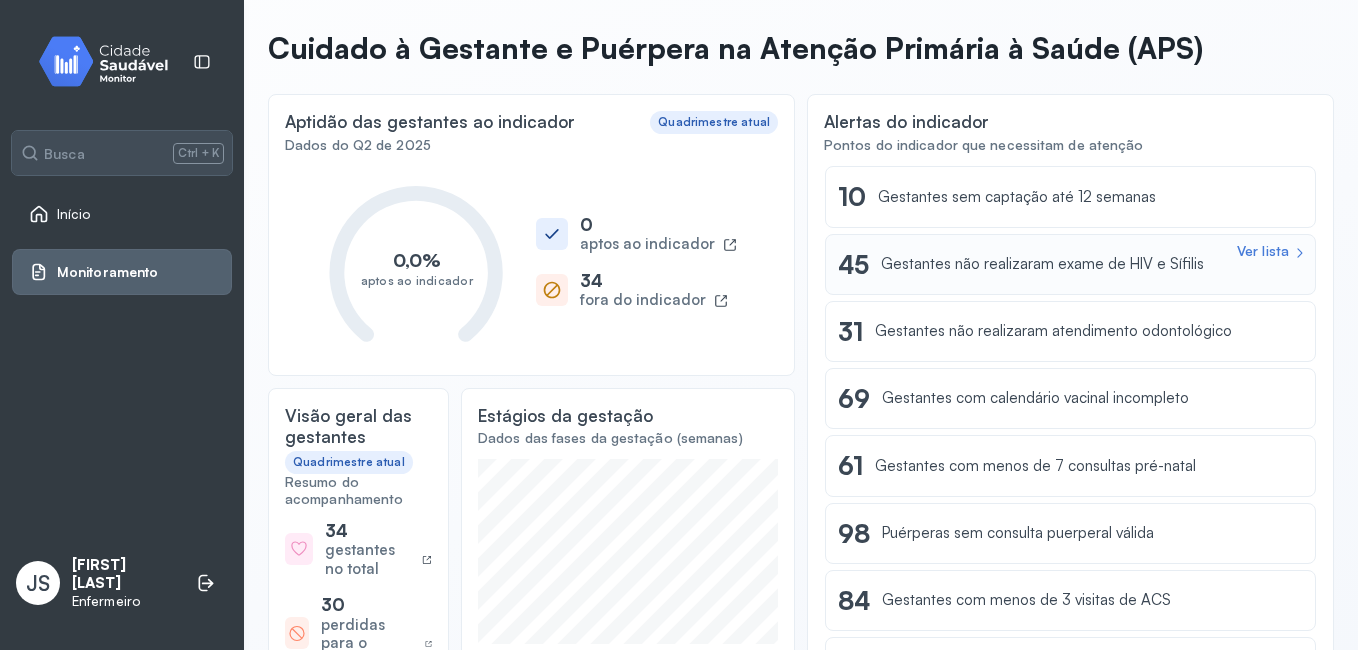 click on "Gestantes não realizaram exame de HIV e Sífilis" at bounding box center (1042, 264) 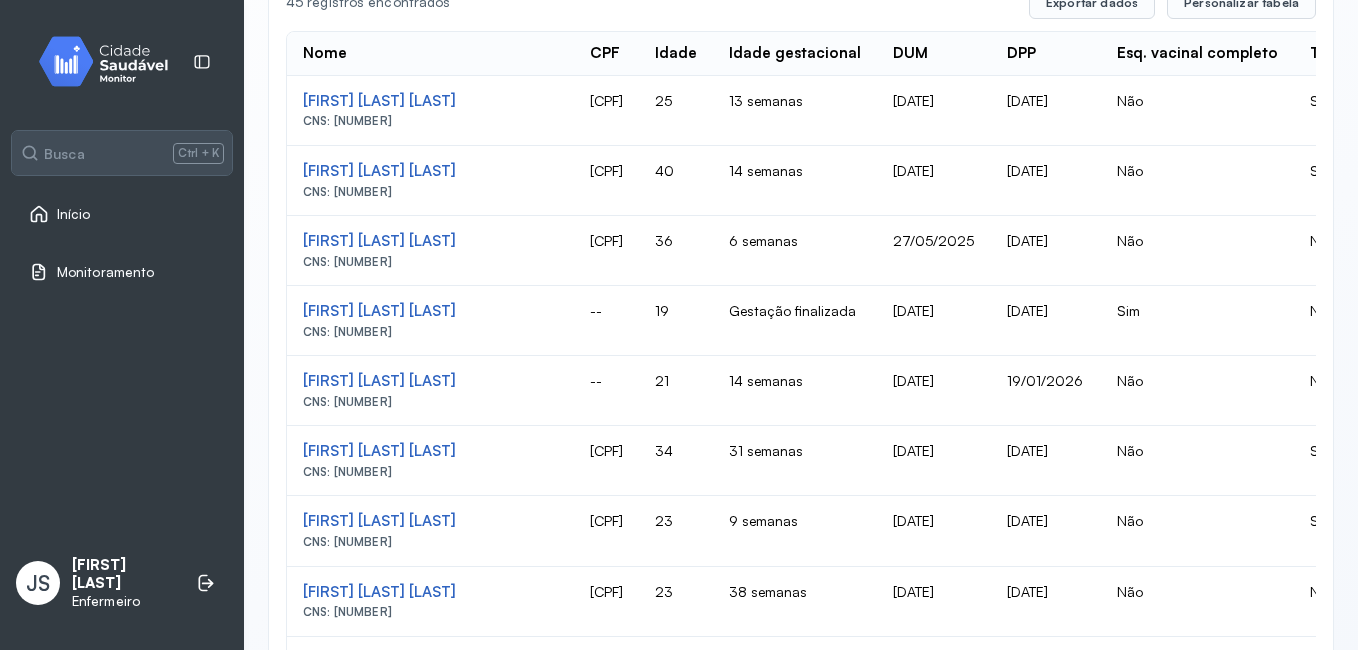 scroll, scrollTop: 606, scrollLeft: 0, axis: vertical 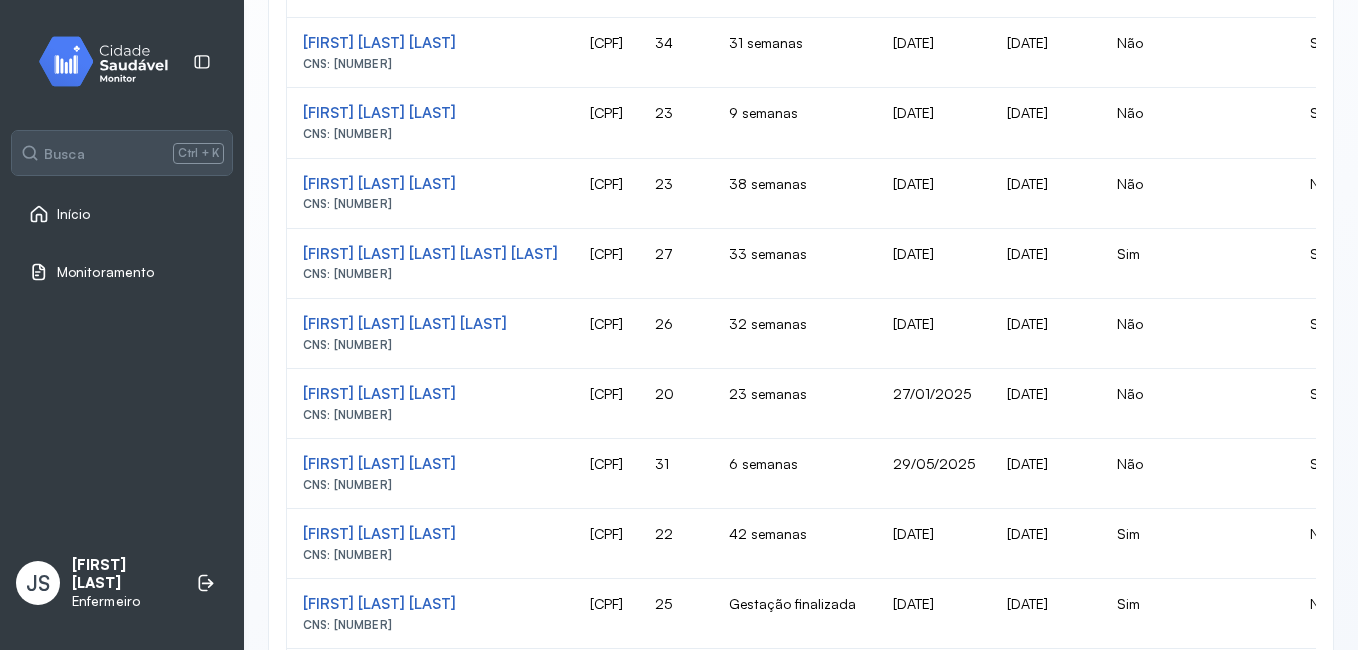click on "Monitoramento" at bounding box center [105, 272] 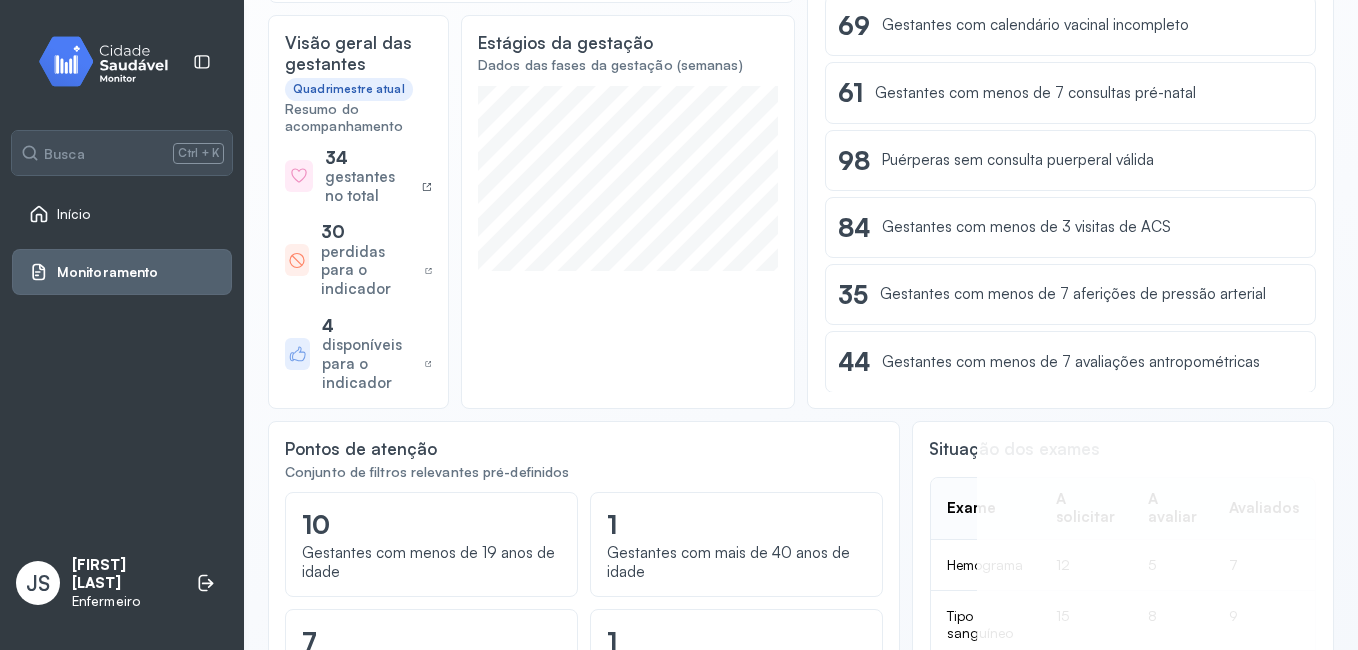 scroll, scrollTop: 446, scrollLeft: 0, axis: vertical 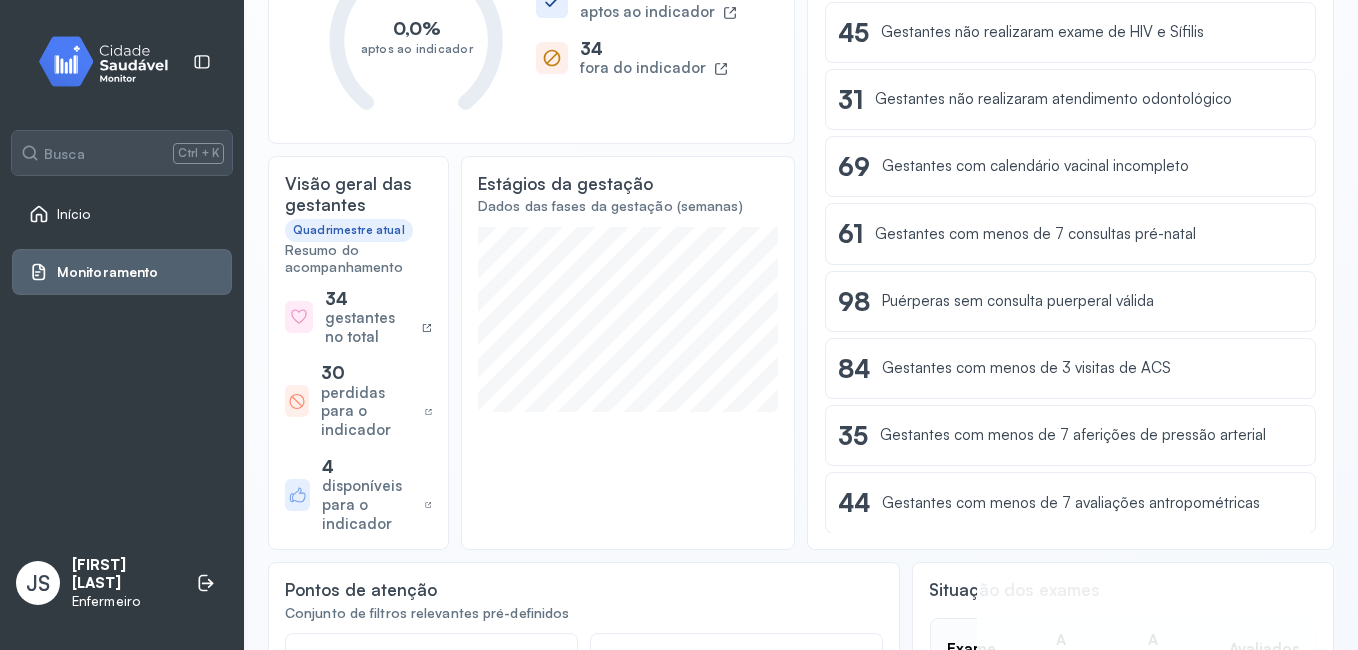 click on "disponíveis para o indicador" at bounding box center [369, 505] 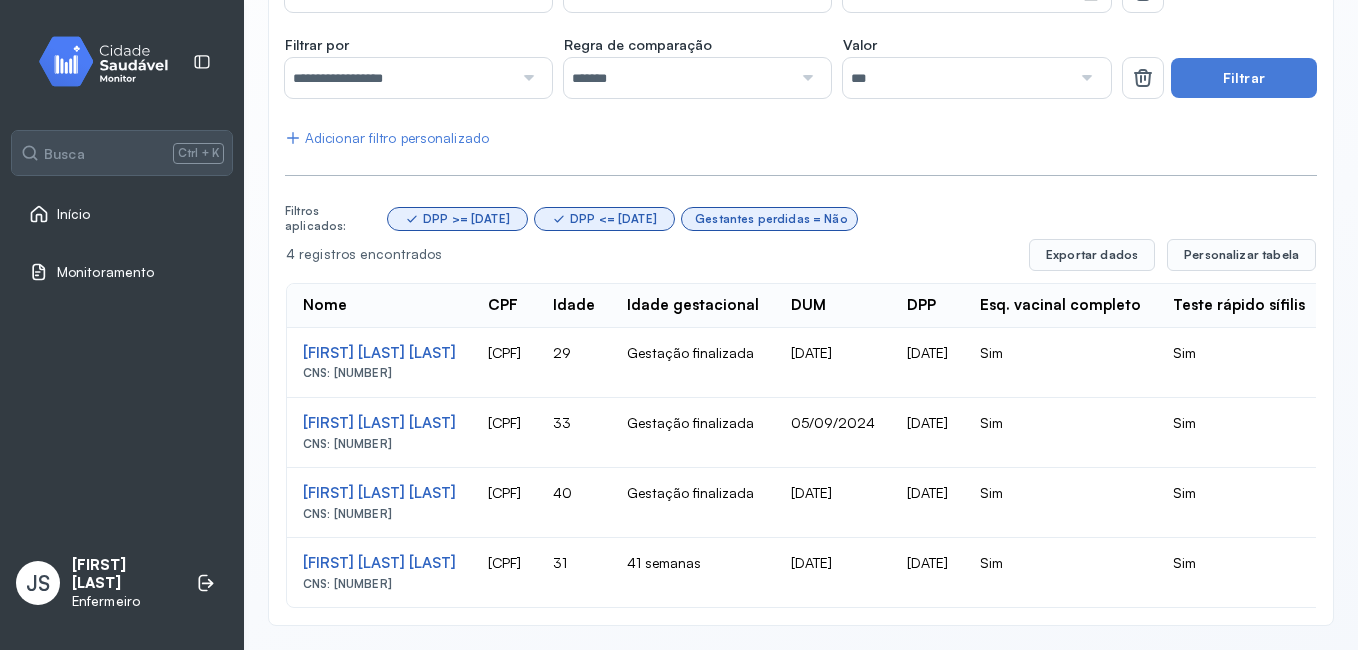 scroll, scrollTop: 517, scrollLeft: 0, axis: vertical 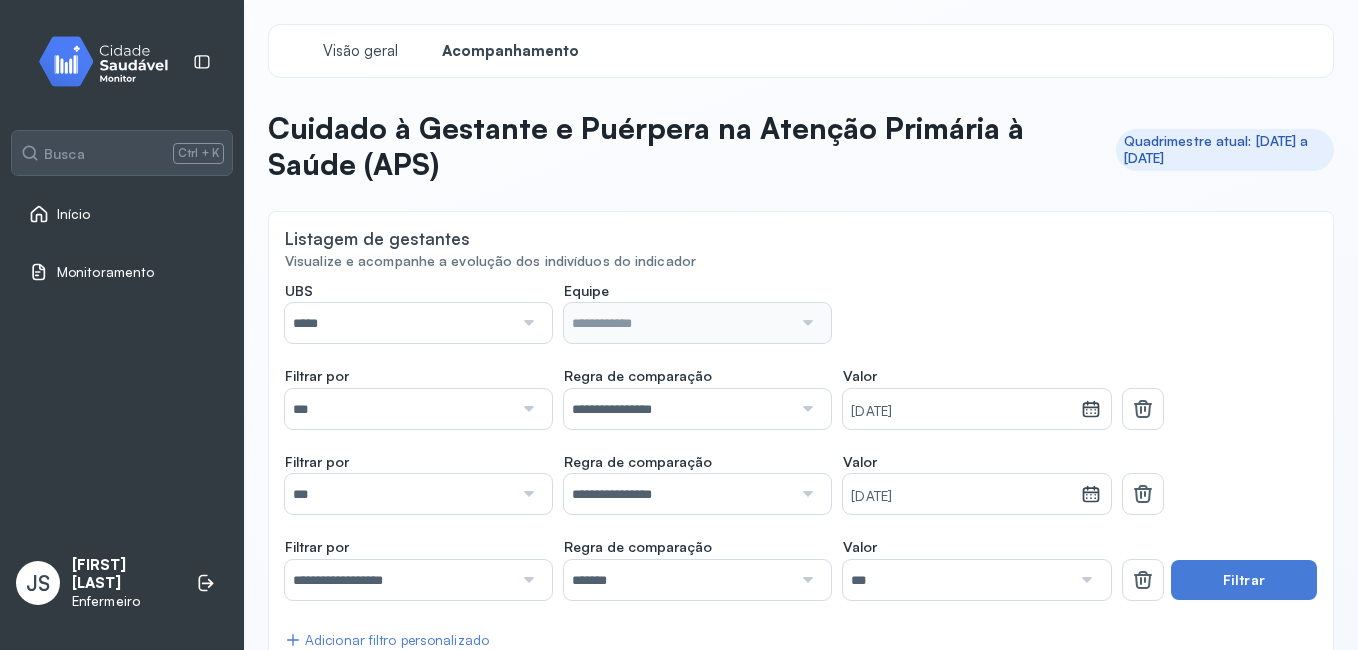 click on "Início" at bounding box center (122, 214) 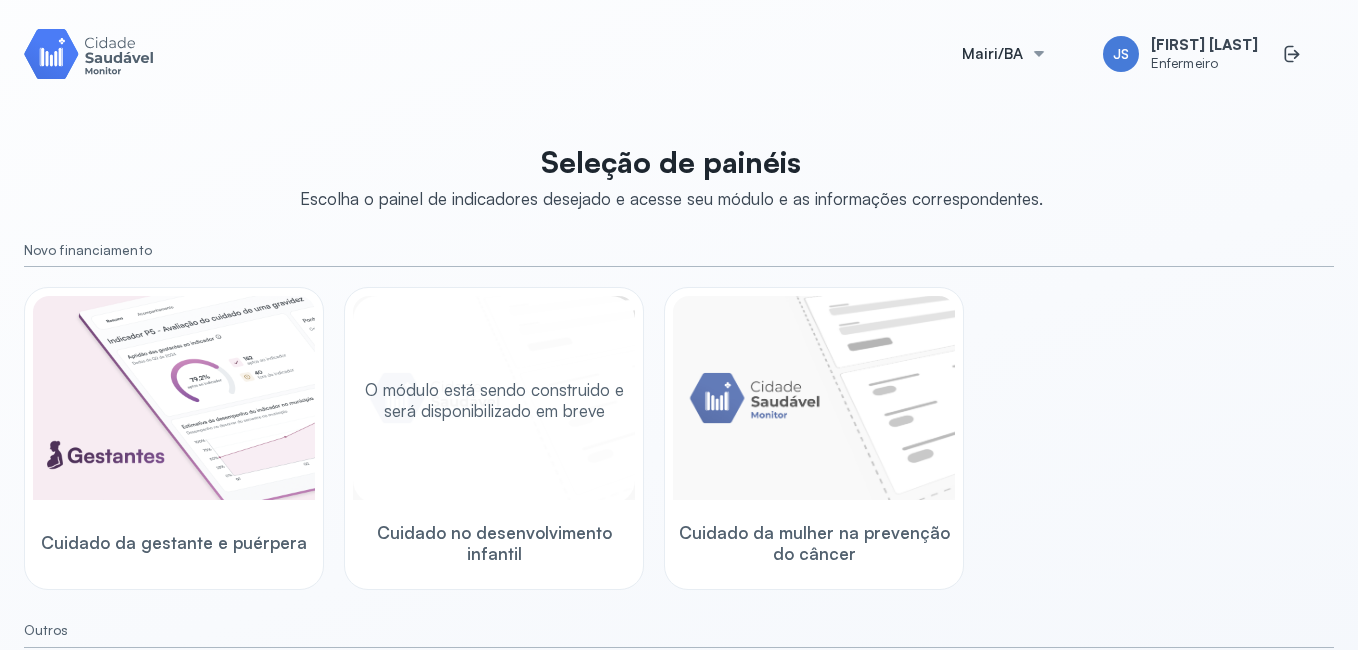 click on "O módulo está sendo construido e será disponibilizado em breve" at bounding box center [494, 400] 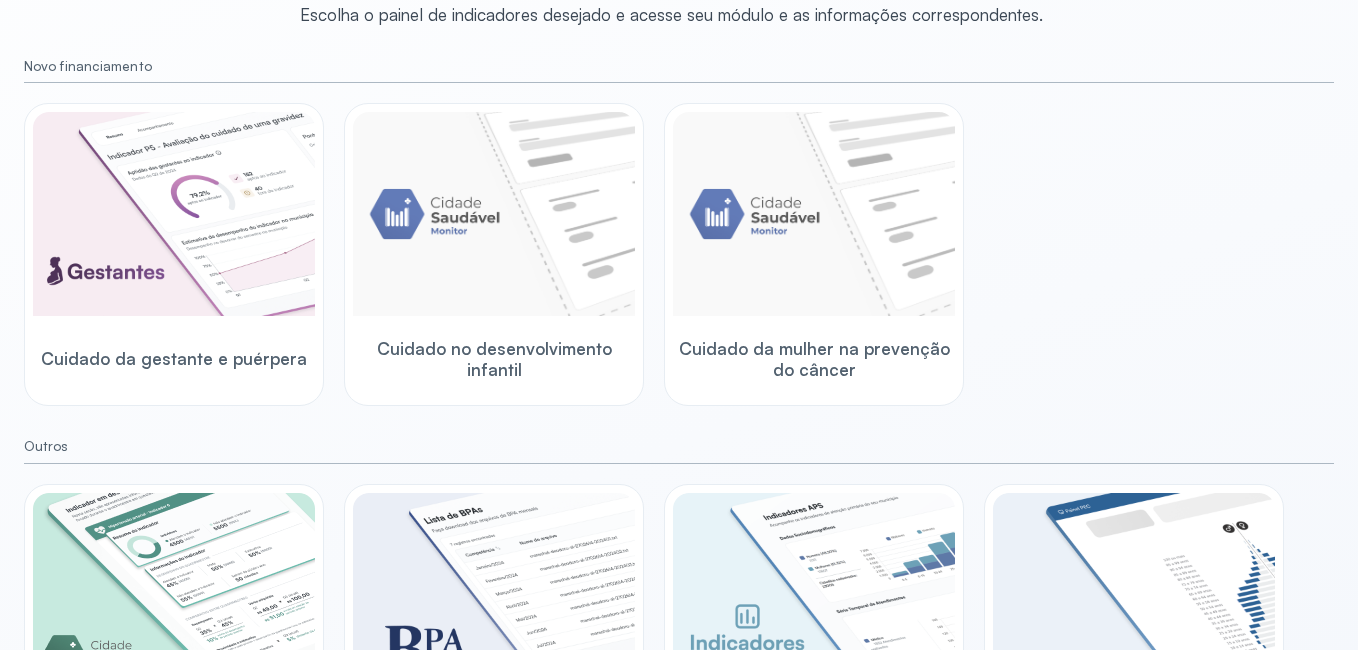 scroll, scrollTop: 214, scrollLeft: 0, axis: vertical 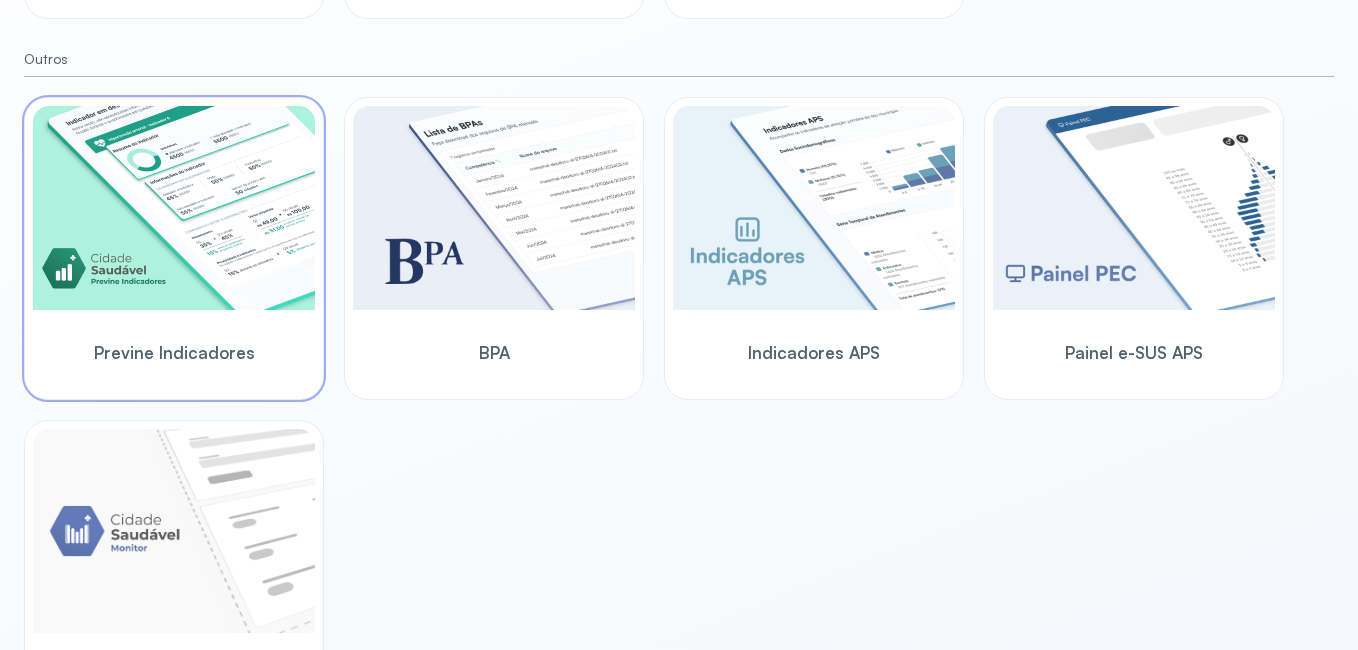 click at bounding box center [174, 208] 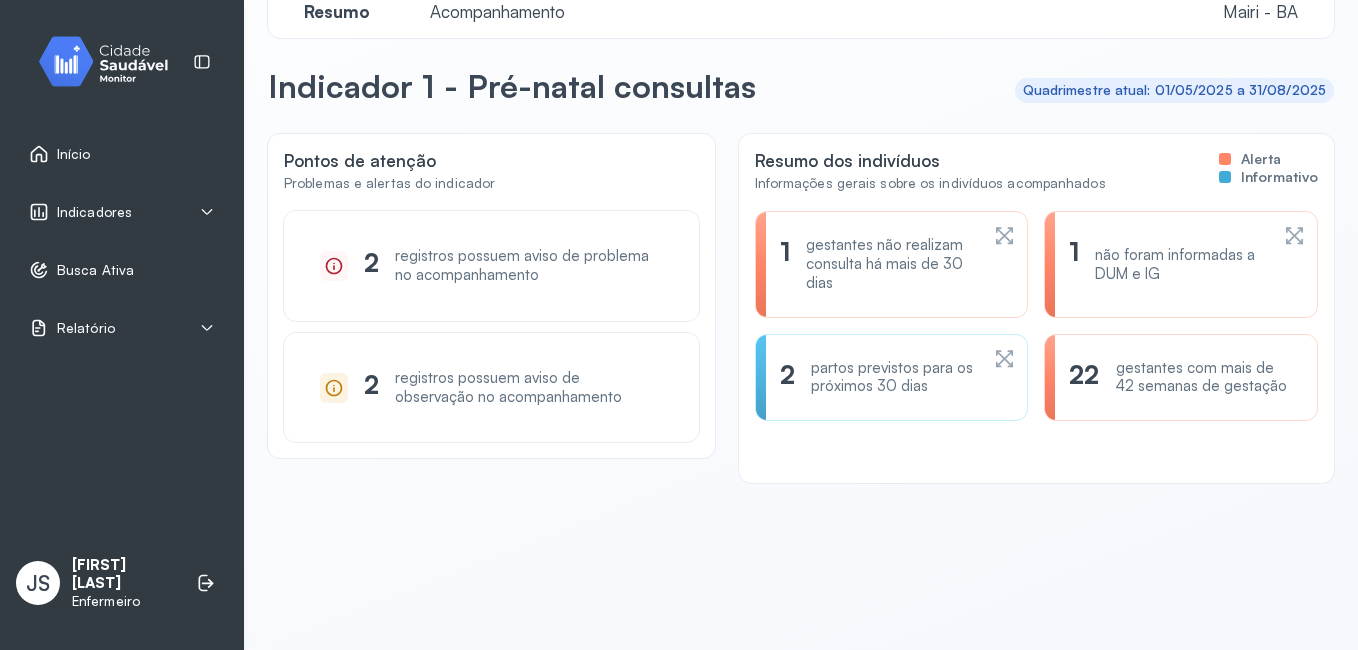 click on "1 gestantes não realizam consulta há mais de 30 dias" at bounding box center [892, 264] 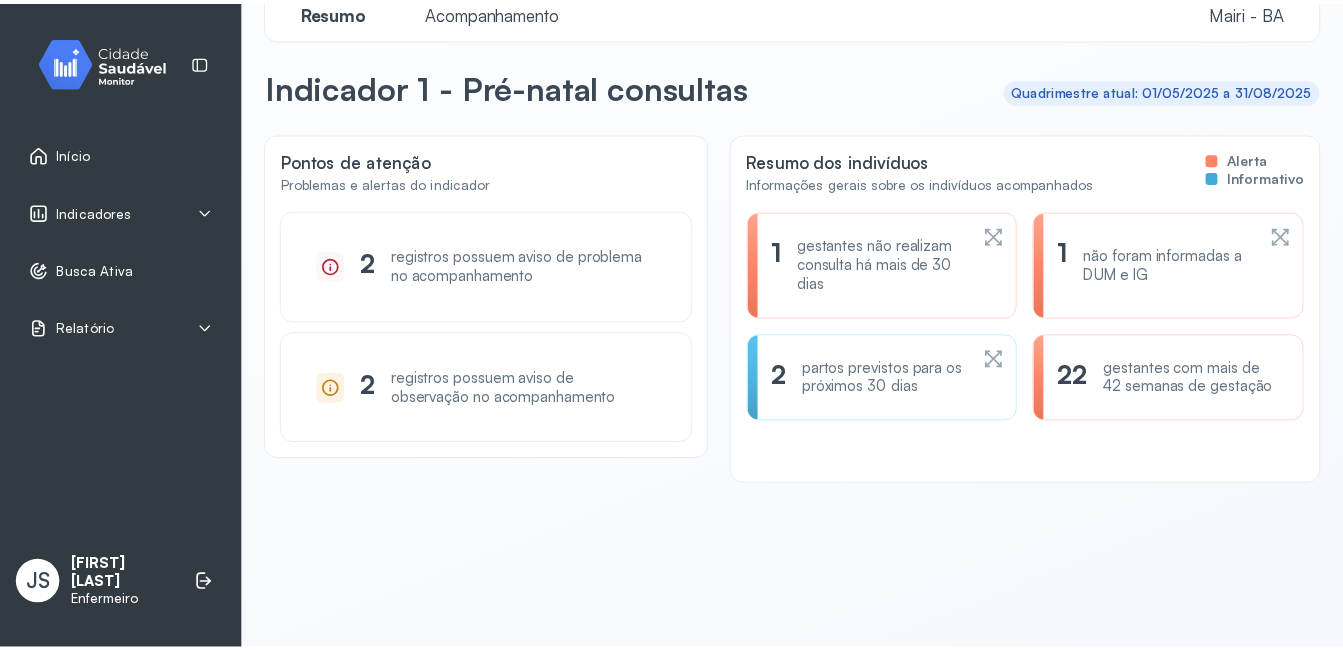 scroll, scrollTop: 0, scrollLeft: 0, axis: both 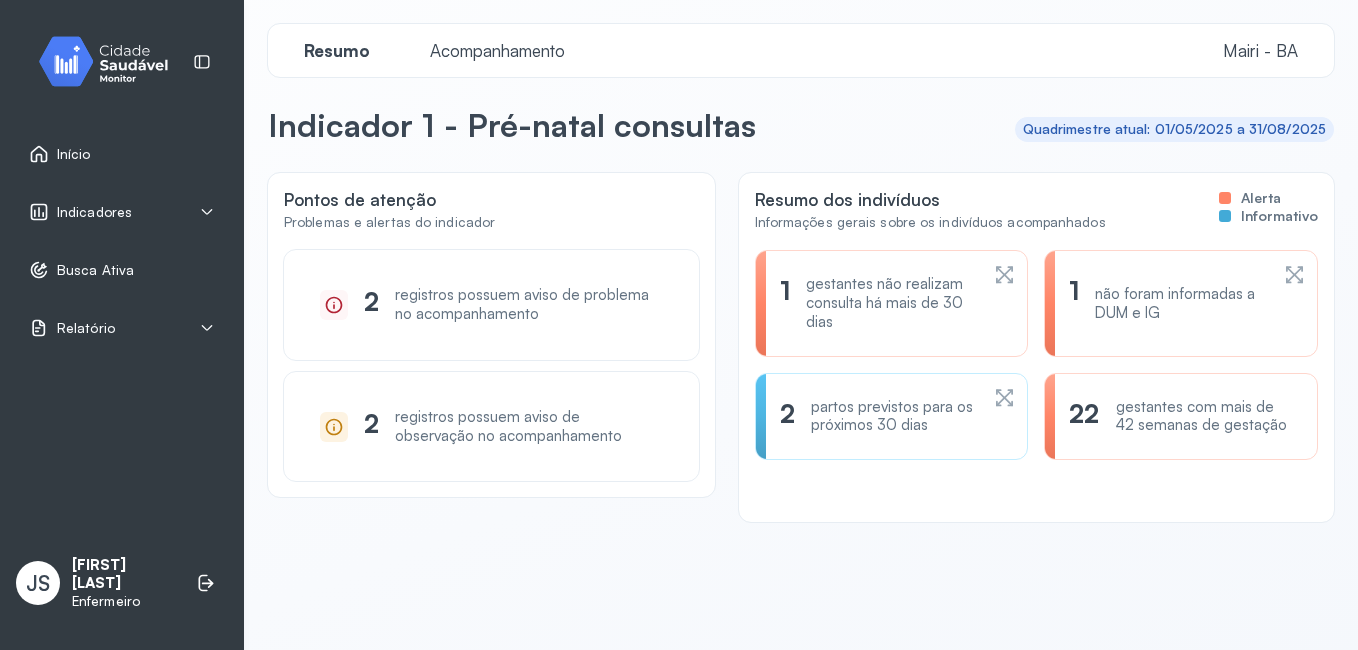 click on "gestantes com mais de 42 semanas de gestação" at bounding box center (1204, 417) 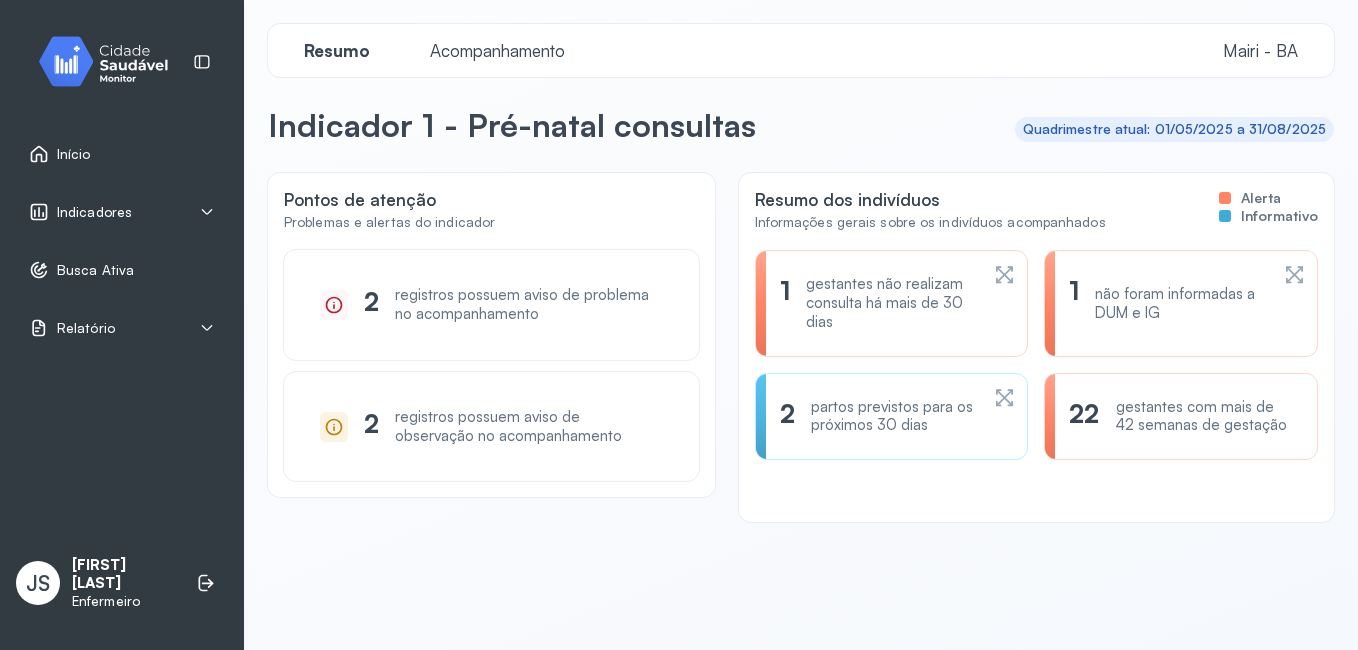 click on "Indicadores" at bounding box center (94, 212) 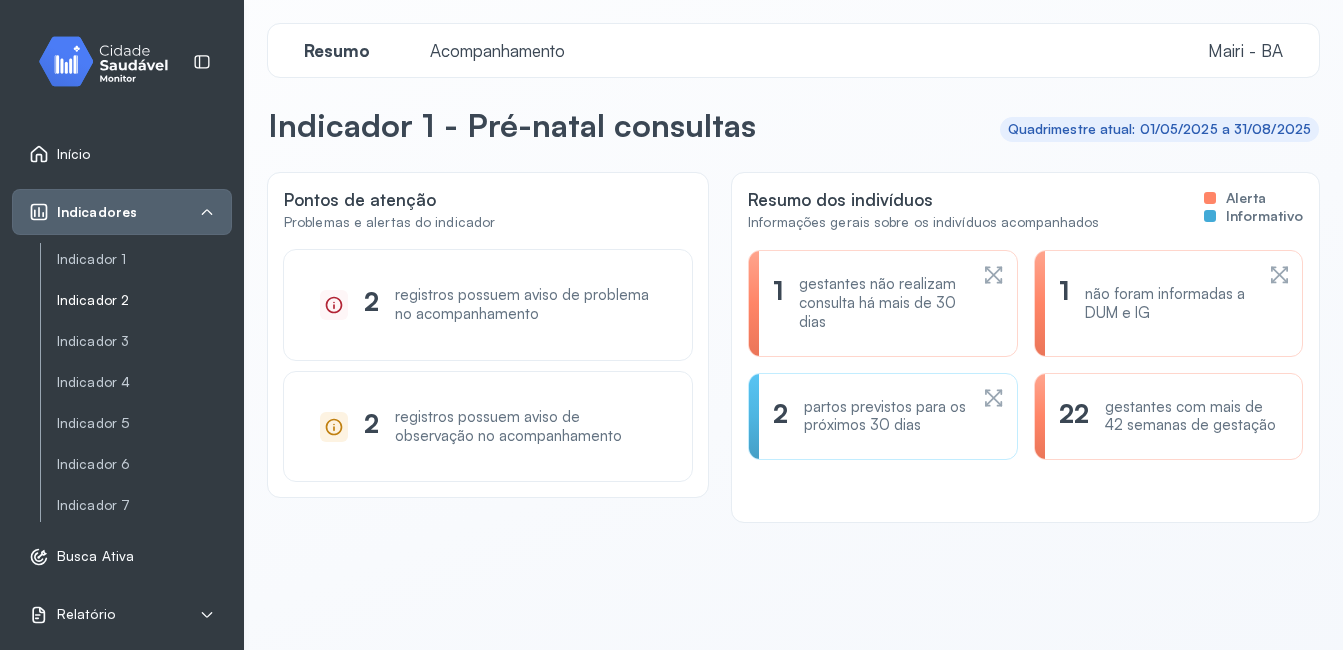 click on "Indicador 2" at bounding box center [144, 300] 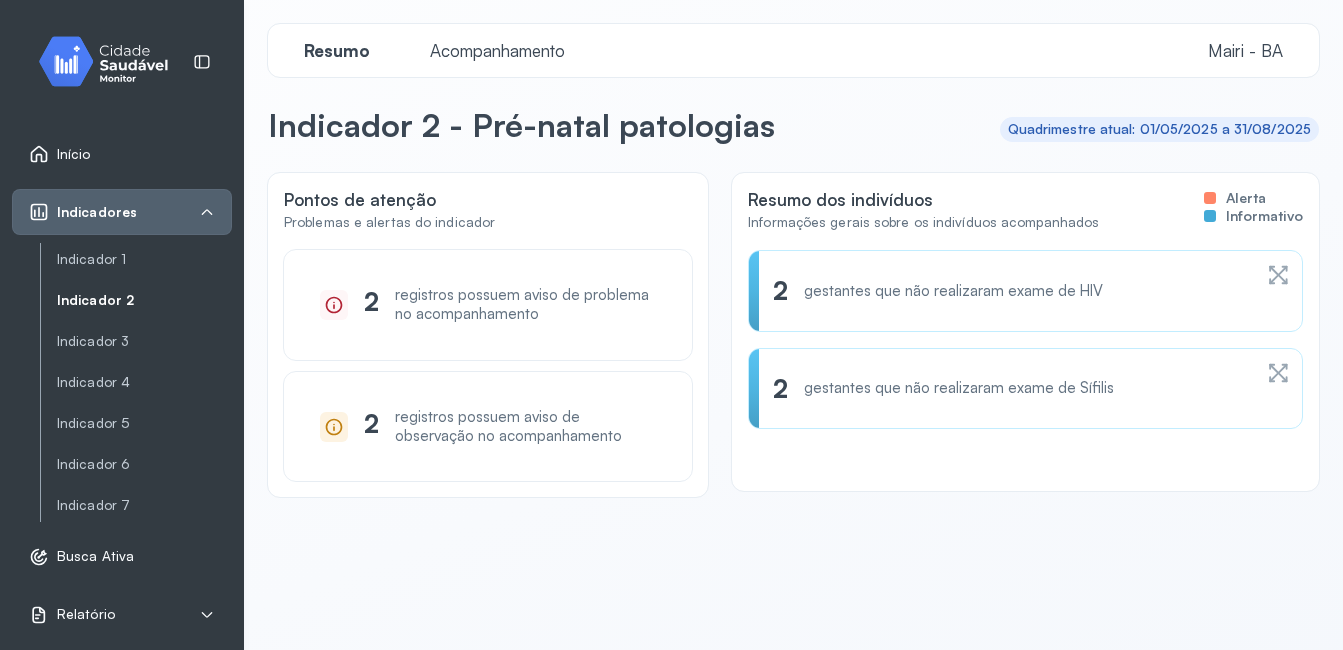 click on "2 gestantes que não realizaram exame de HIV" at bounding box center (1012, 290) 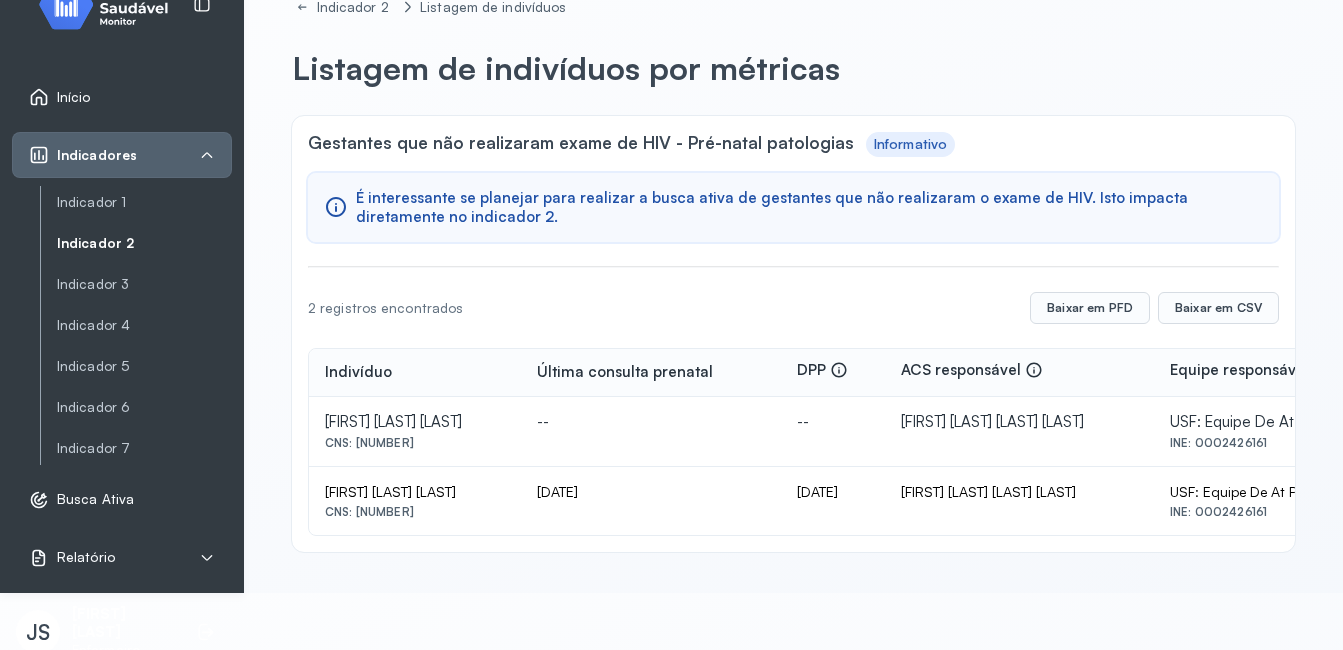 scroll, scrollTop: 61, scrollLeft: 0, axis: vertical 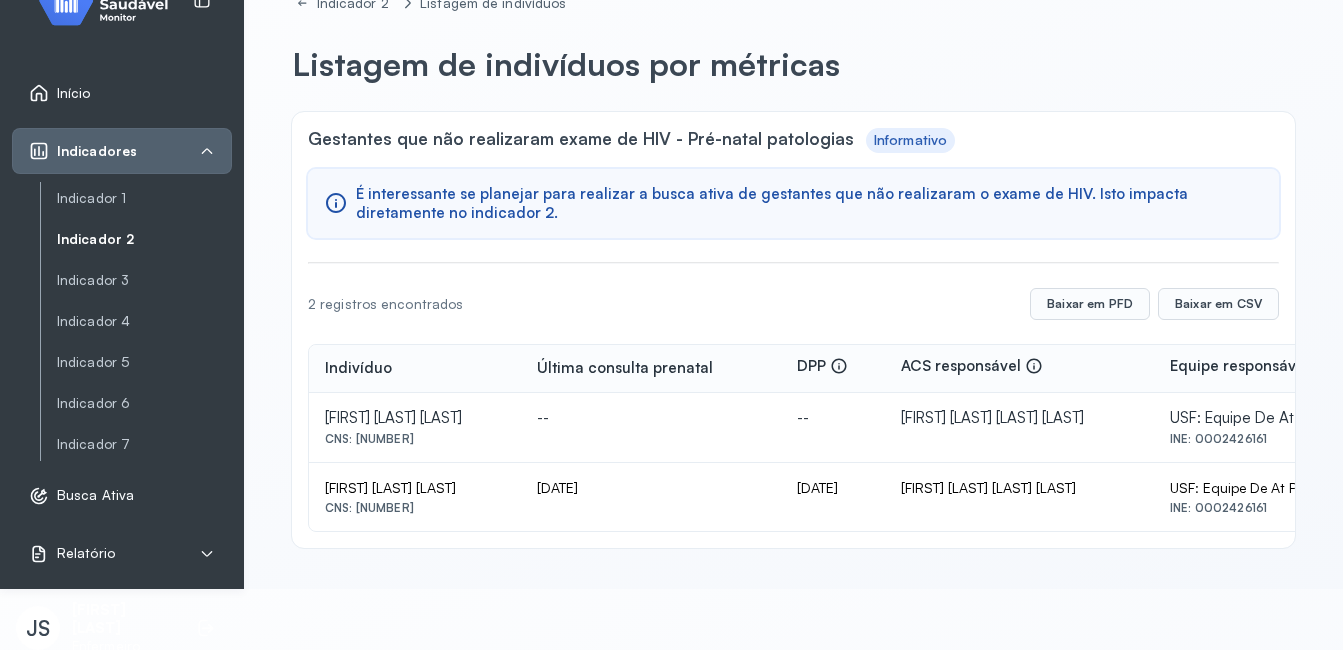 drag, startPoint x: 510, startPoint y: 420, endPoint x: 323, endPoint y: 425, distance: 187.06683 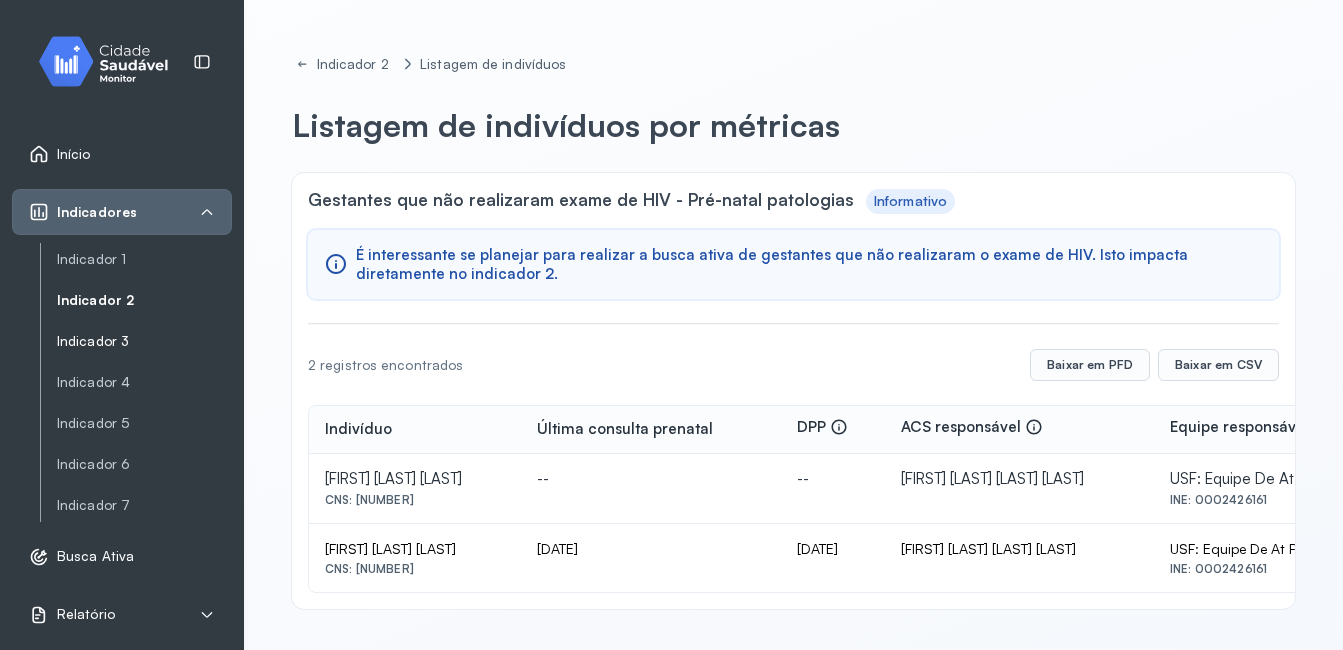 click on "Indicador 3" at bounding box center (144, 341) 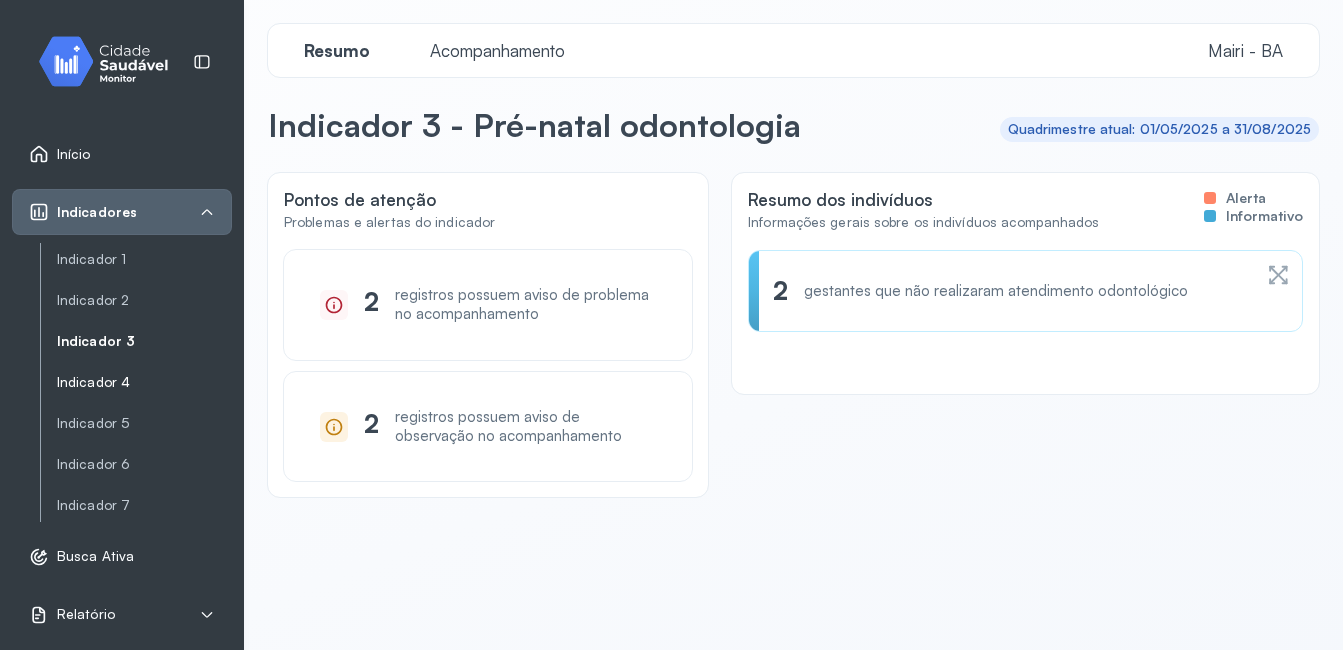 click on "Indicador 4" at bounding box center [144, 382] 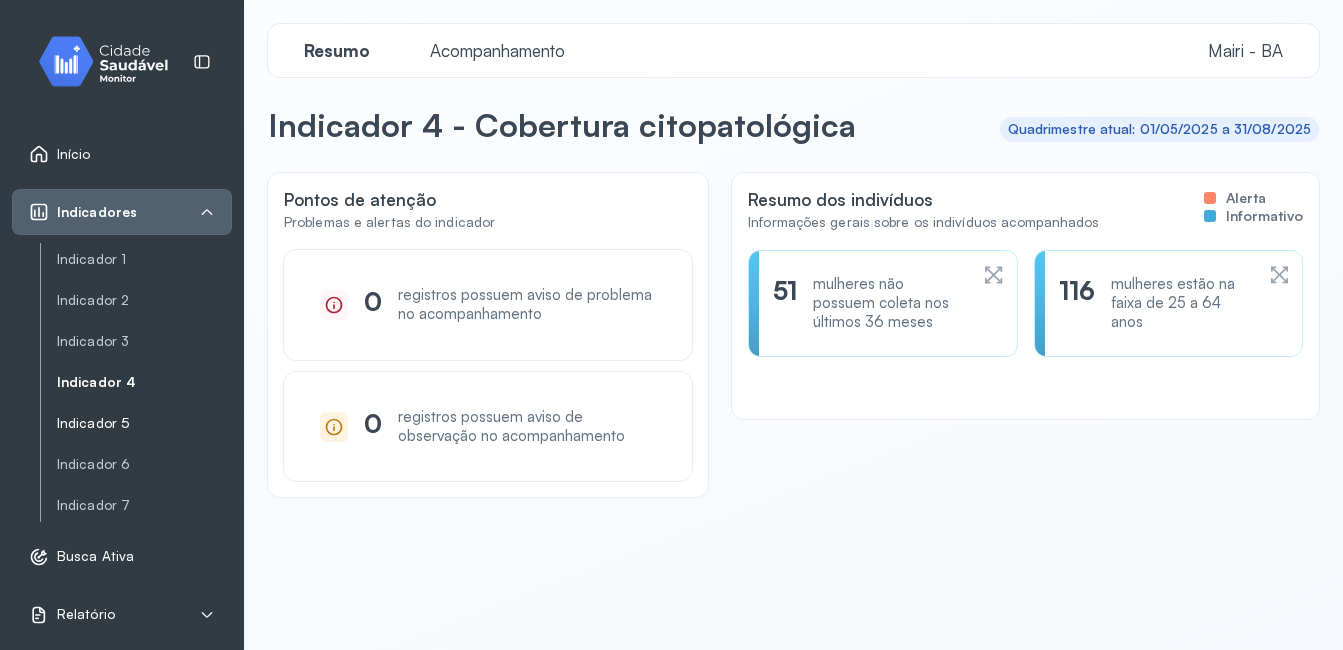 click on "Indicador 5" at bounding box center [144, 423] 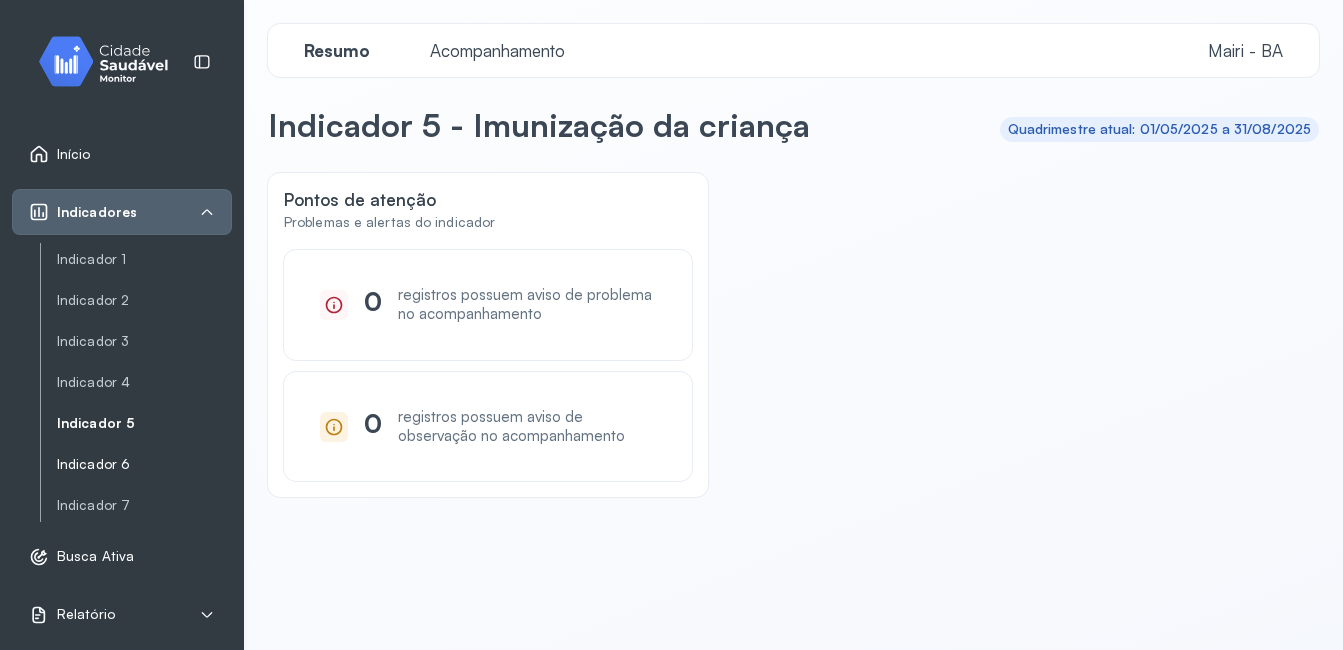 click on "Indicador 6" at bounding box center (144, 464) 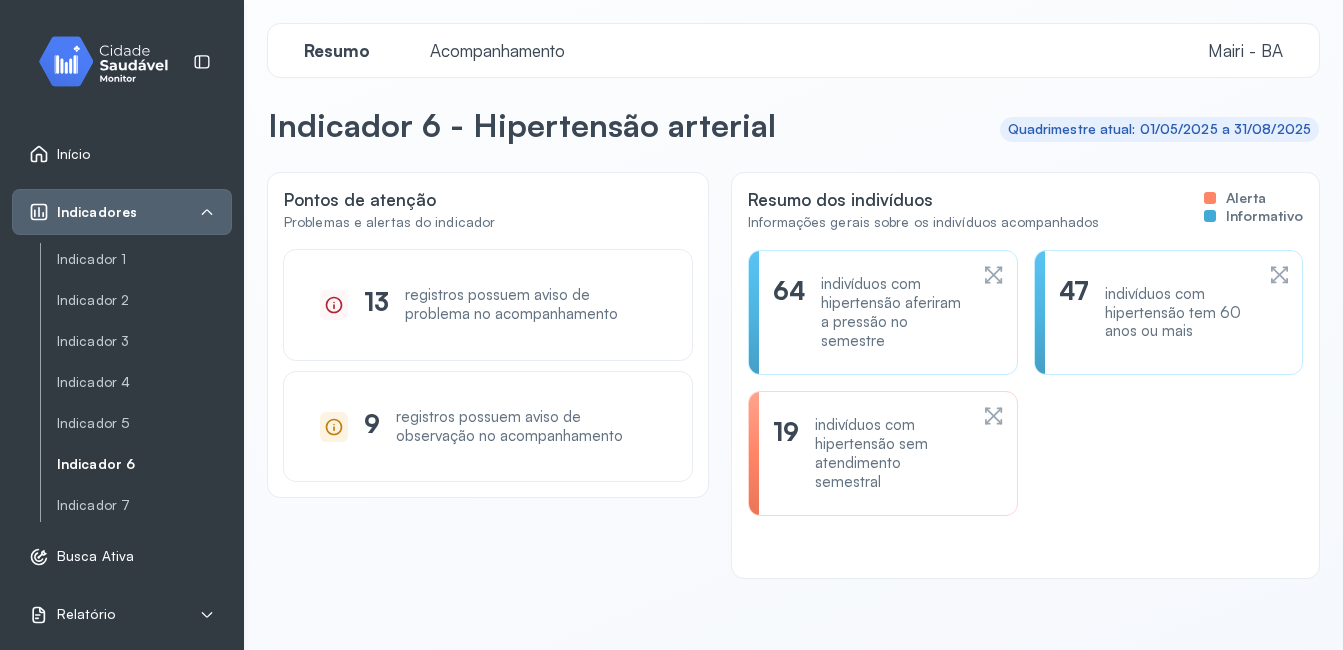 click on "indivíduos com hipertensão sem atendimento semestral" at bounding box center (891, 453) 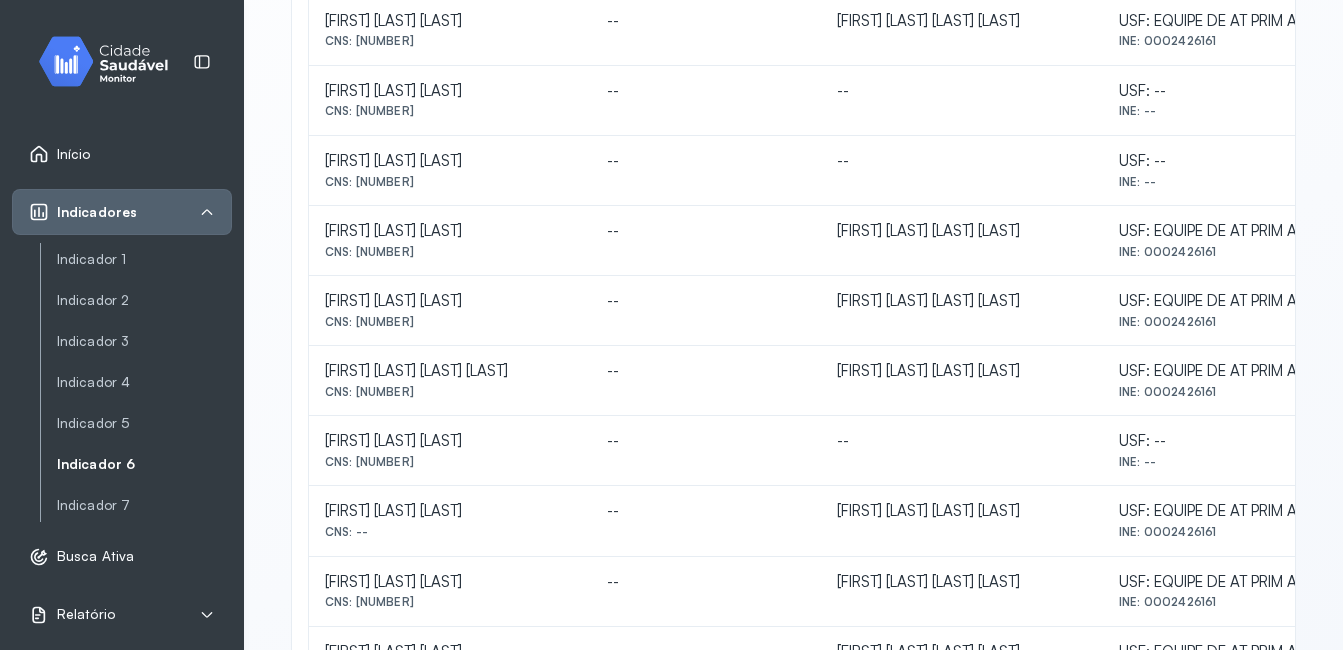 scroll, scrollTop: 742, scrollLeft: 0, axis: vertical 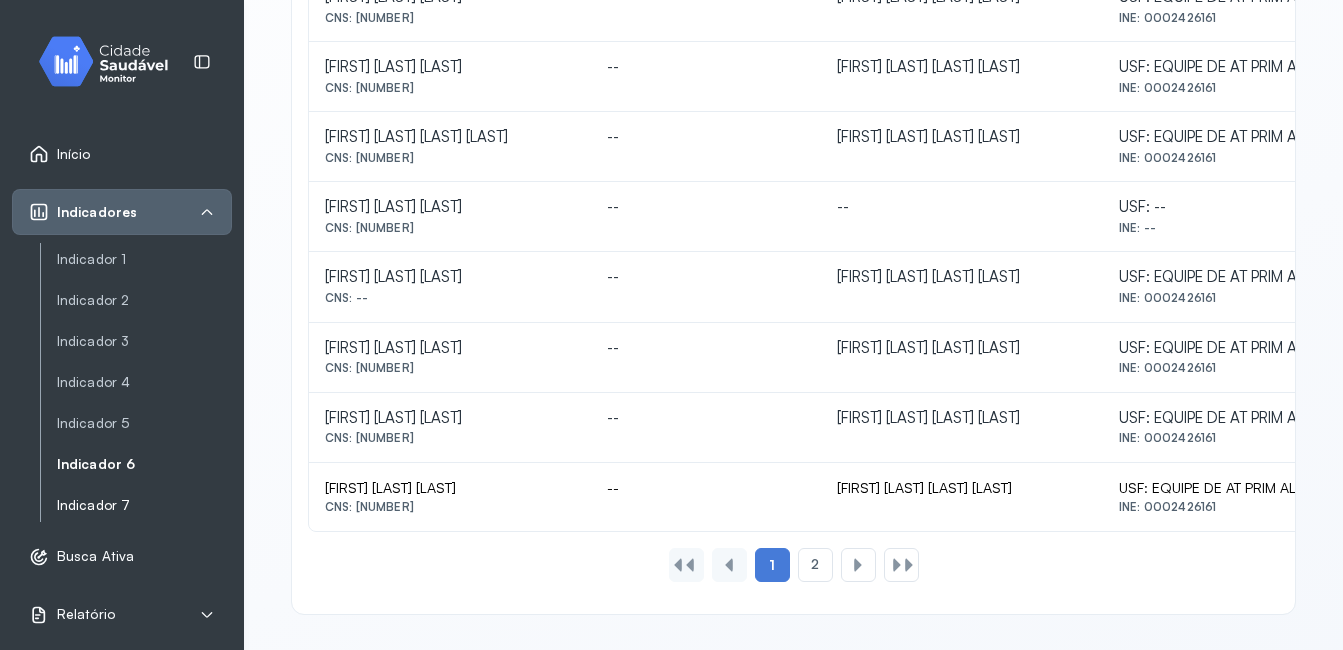click on "Indicador 7" at bounding box center [144, 505] 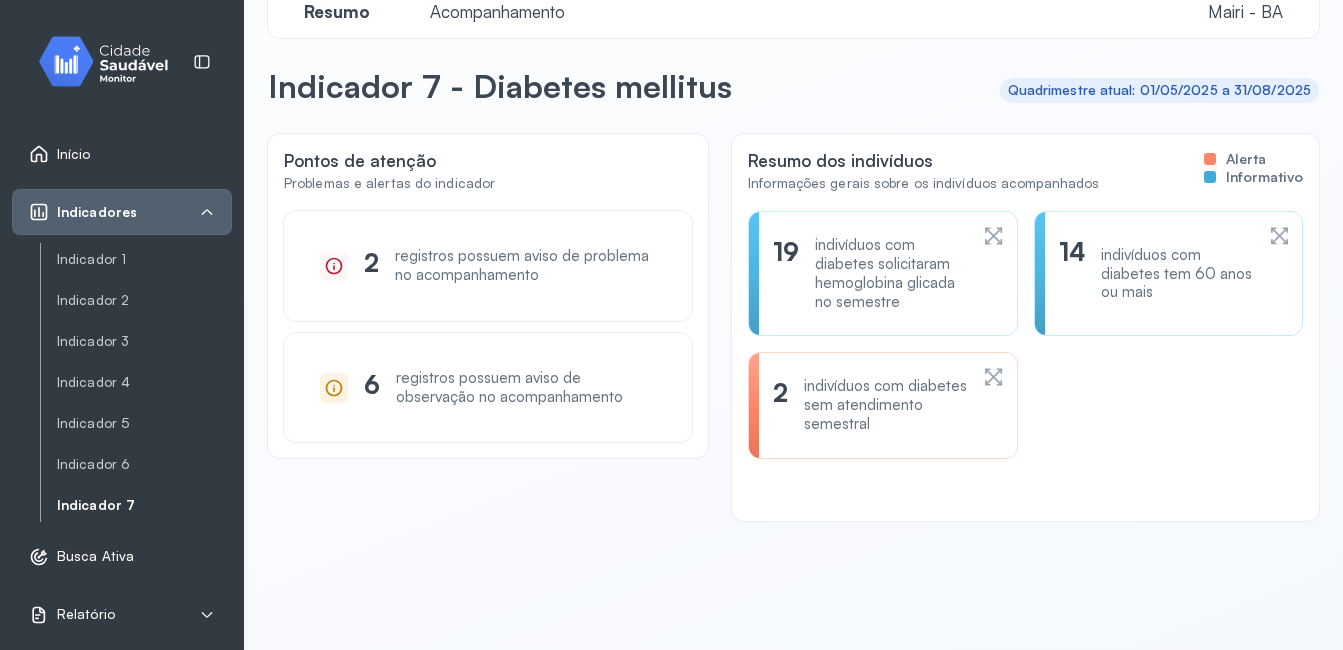 click on "indivíduos com diabetes sem atendimento semestral" at bounding box center [885, 405] 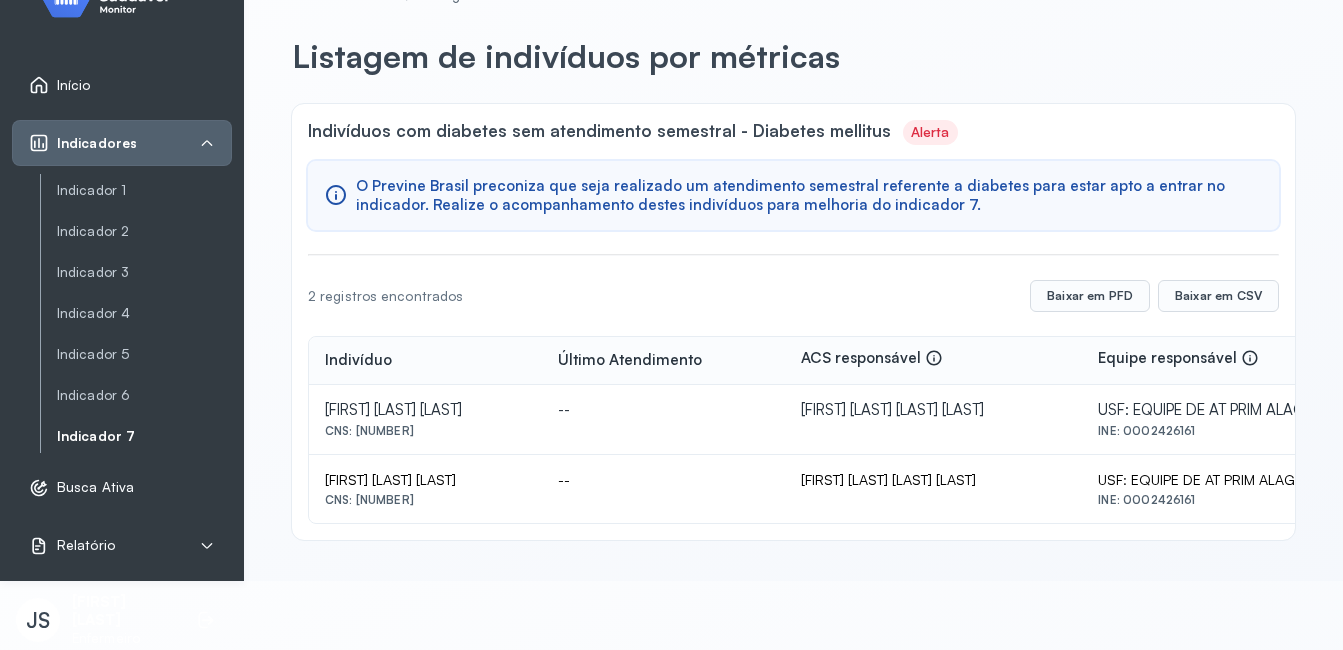 scroll, scrollTop: 74, scrollLeft: 0, axis: vertical 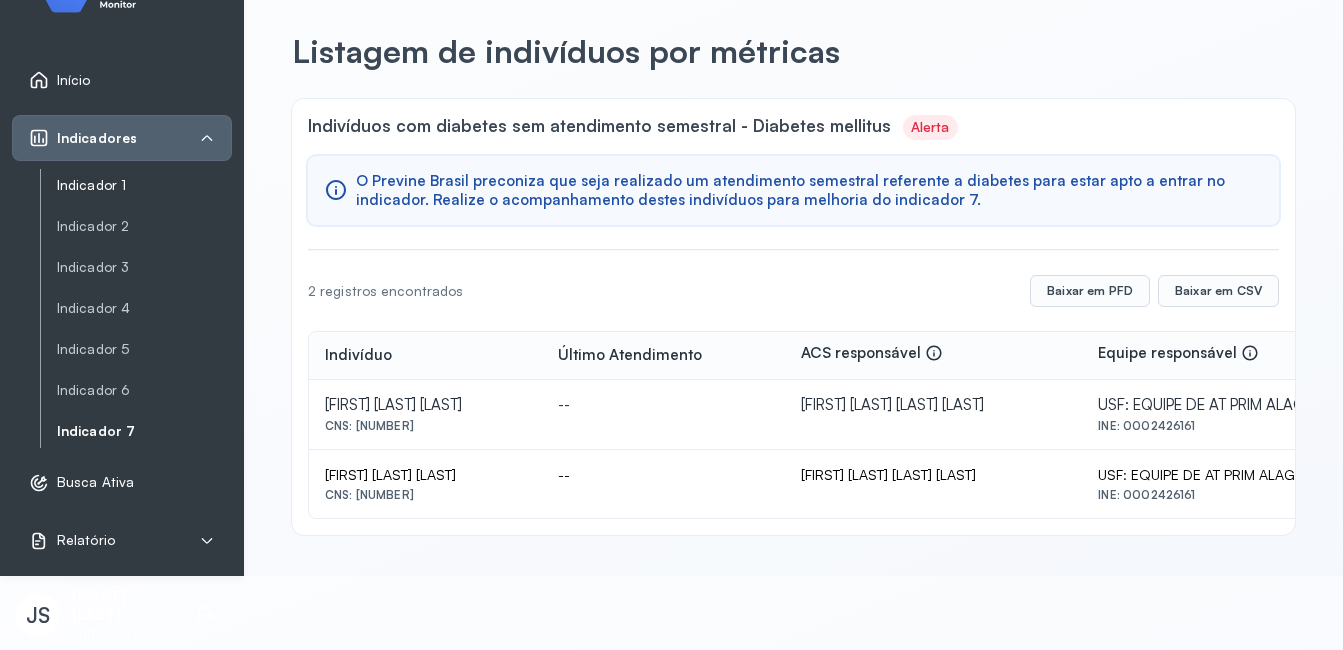 click on "Indicador 1" at bounding box center (144, 185) 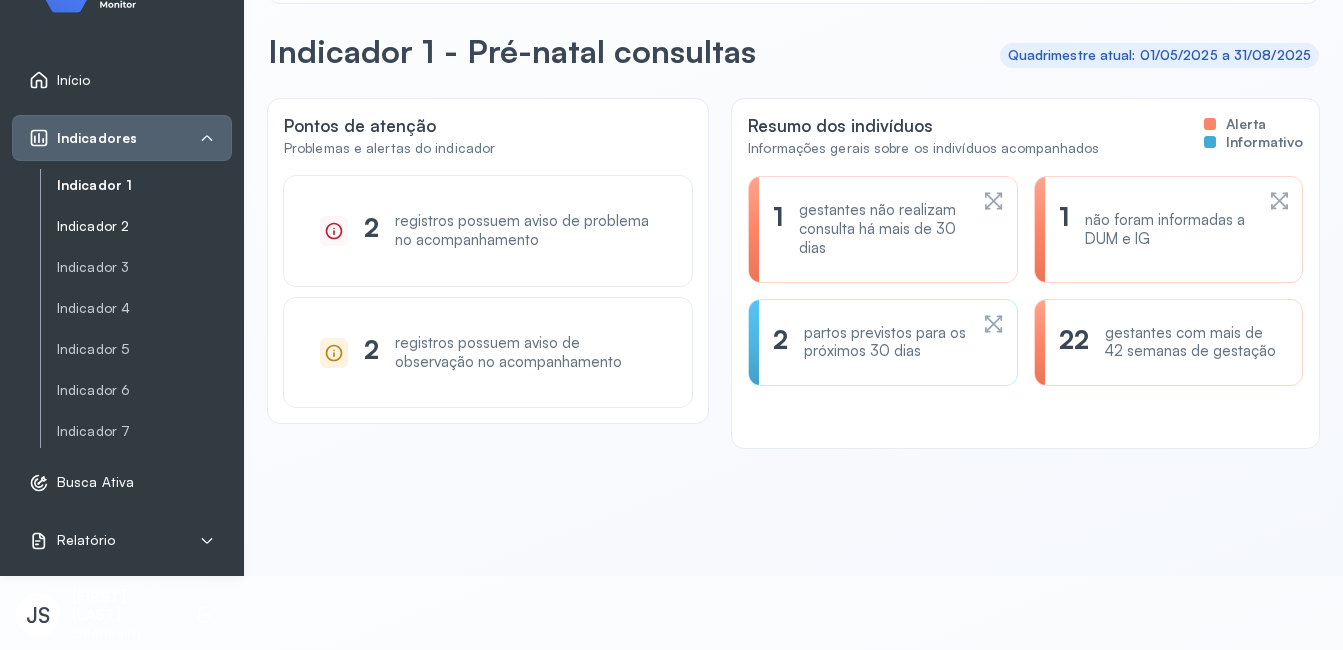 click on "Indicador 2" at bounding box center [144, 226] 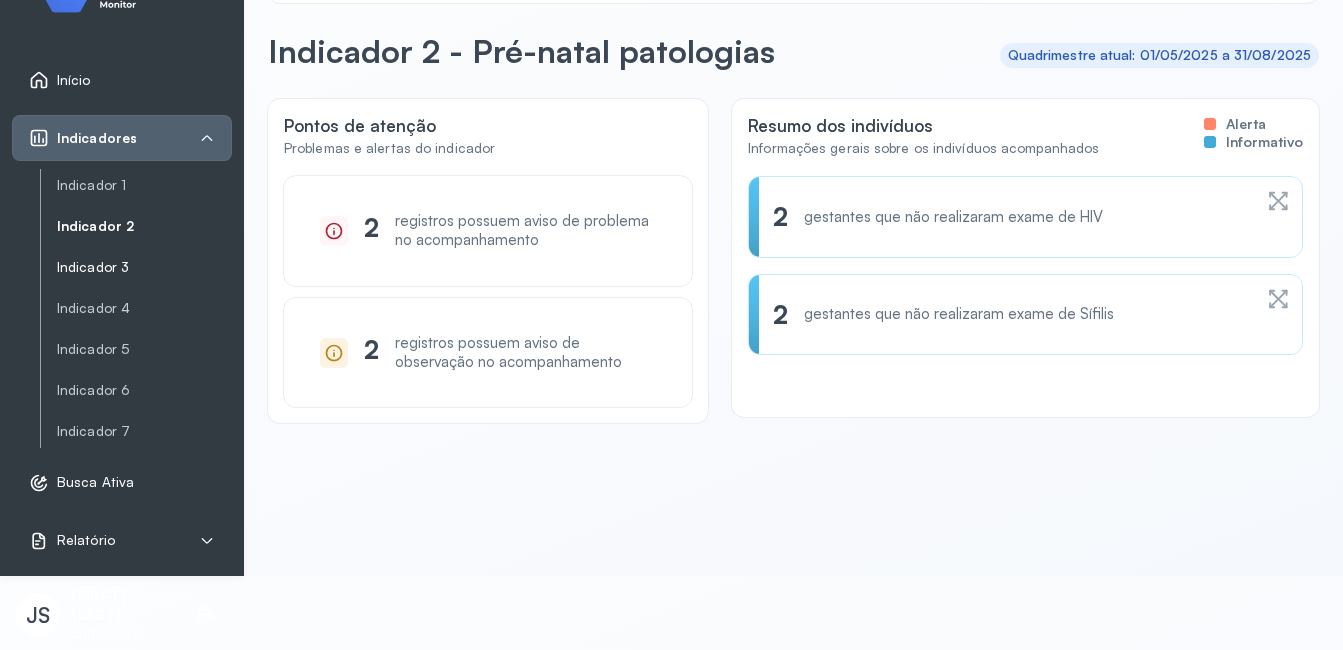 click on "Indicador 3" at bounding box center (144, 267) 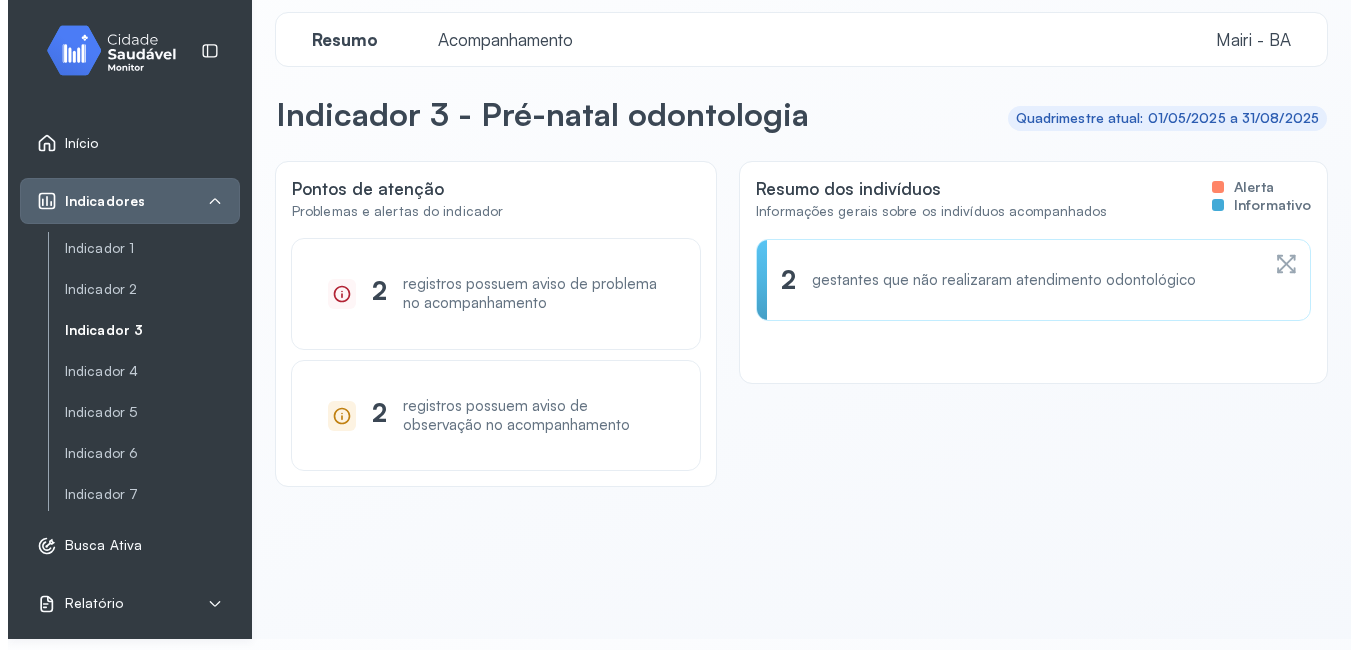 scroll, scrollTop: 0, scrollLeft: 0, axis: both 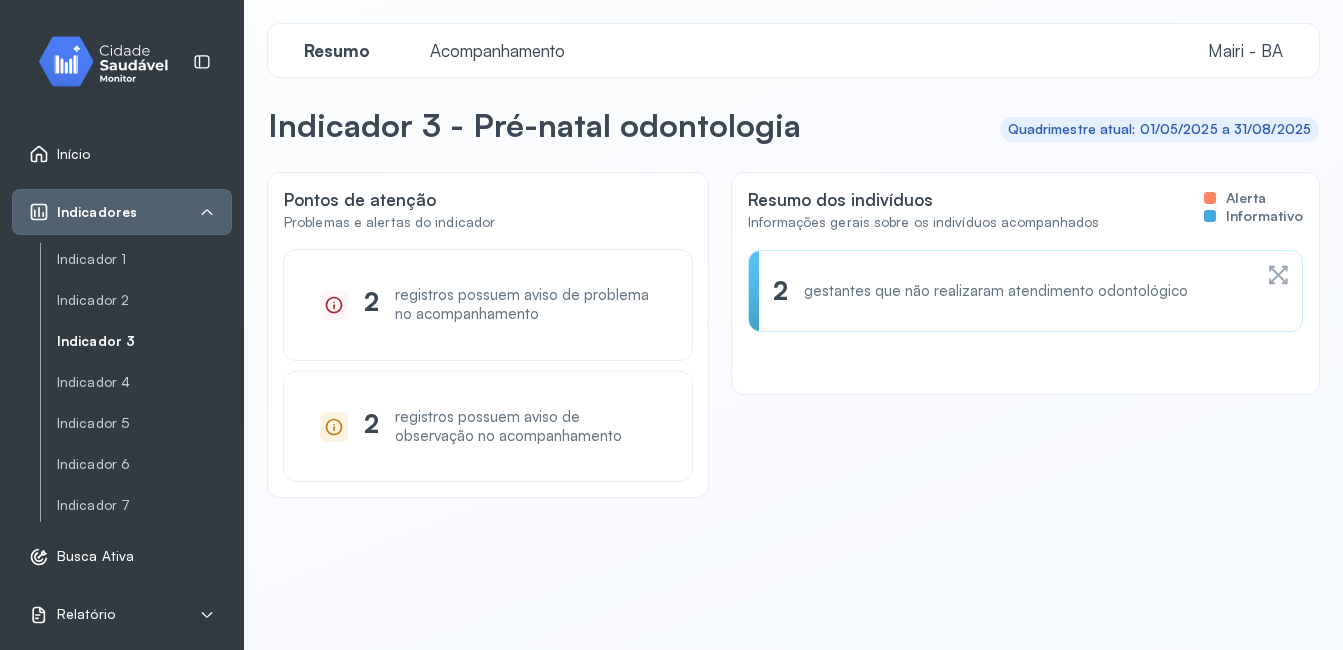 click on "Busca Ativa" at bounding box center (95, 556) 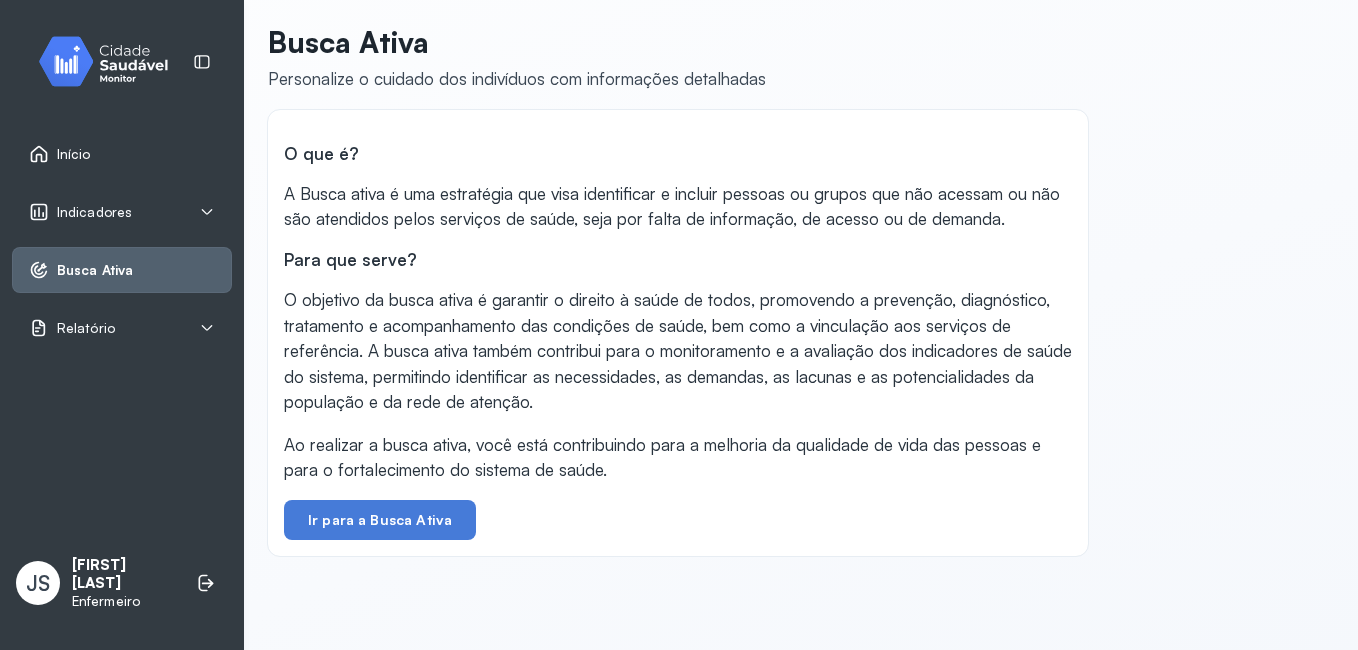click on "Início" at bounding box center (122, 154) 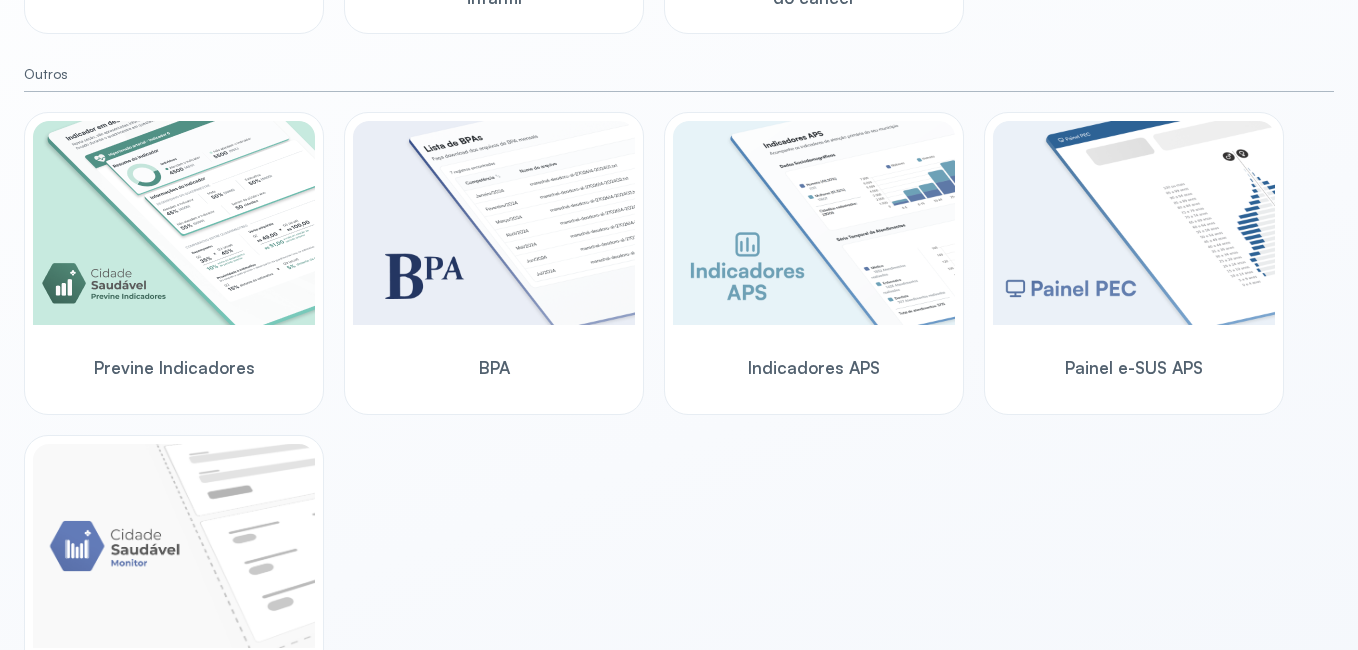scroll, scrollTop: 569, scrollLeft: 0, axis: vertical 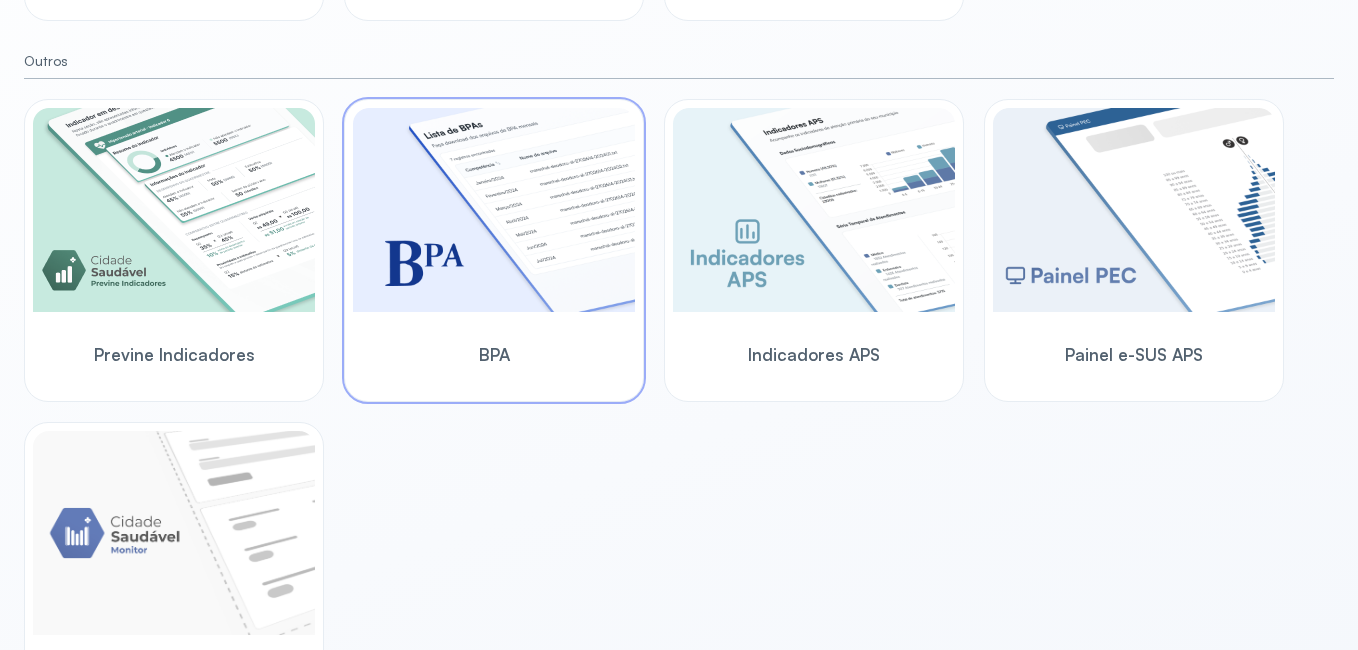 click at bounding box center (494, 210) 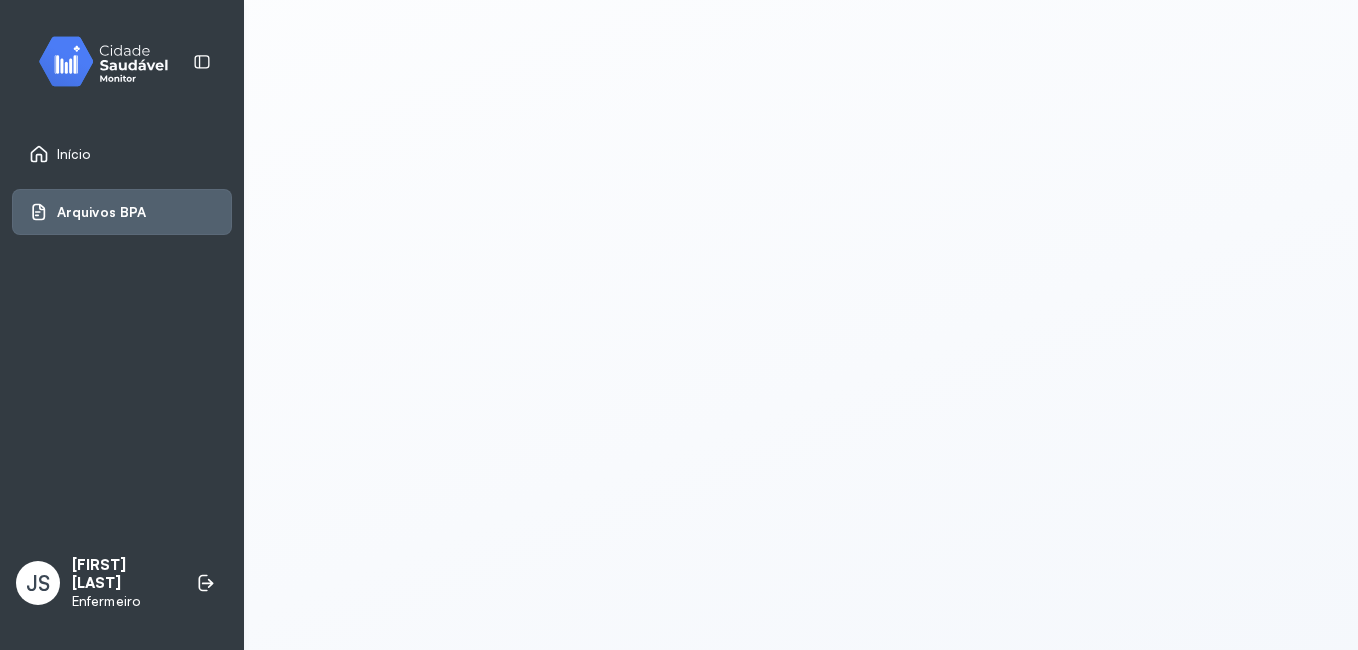scroll, scrollTop: 0, scrollLeft: 0, axis: both 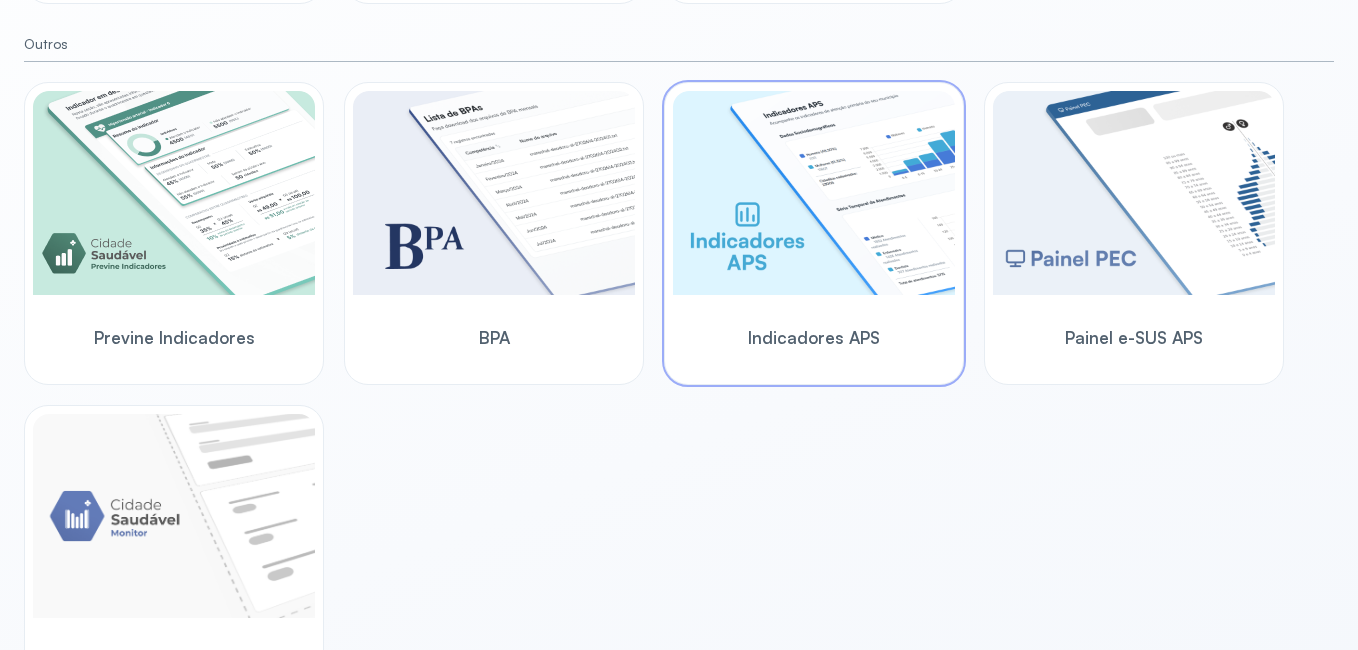 click at bounding box center (814, 193) 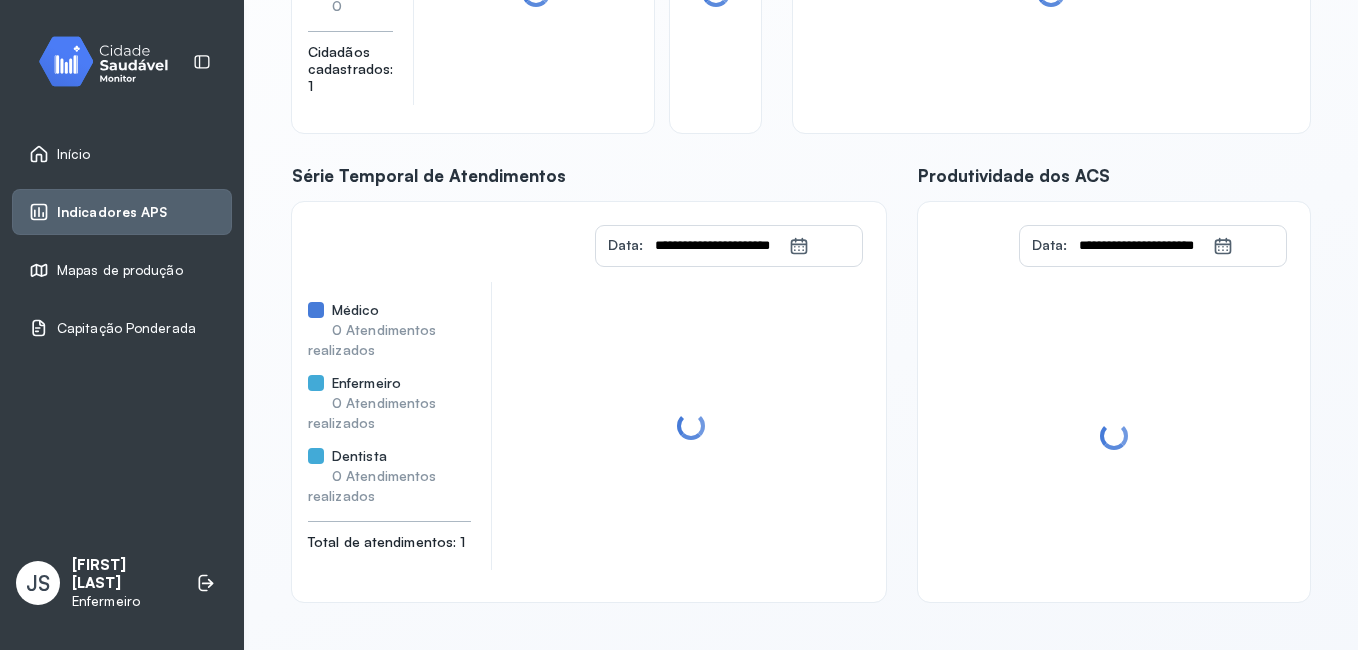 scroll, scrollTop: 371, scrollLeft: 0, axis: vertical 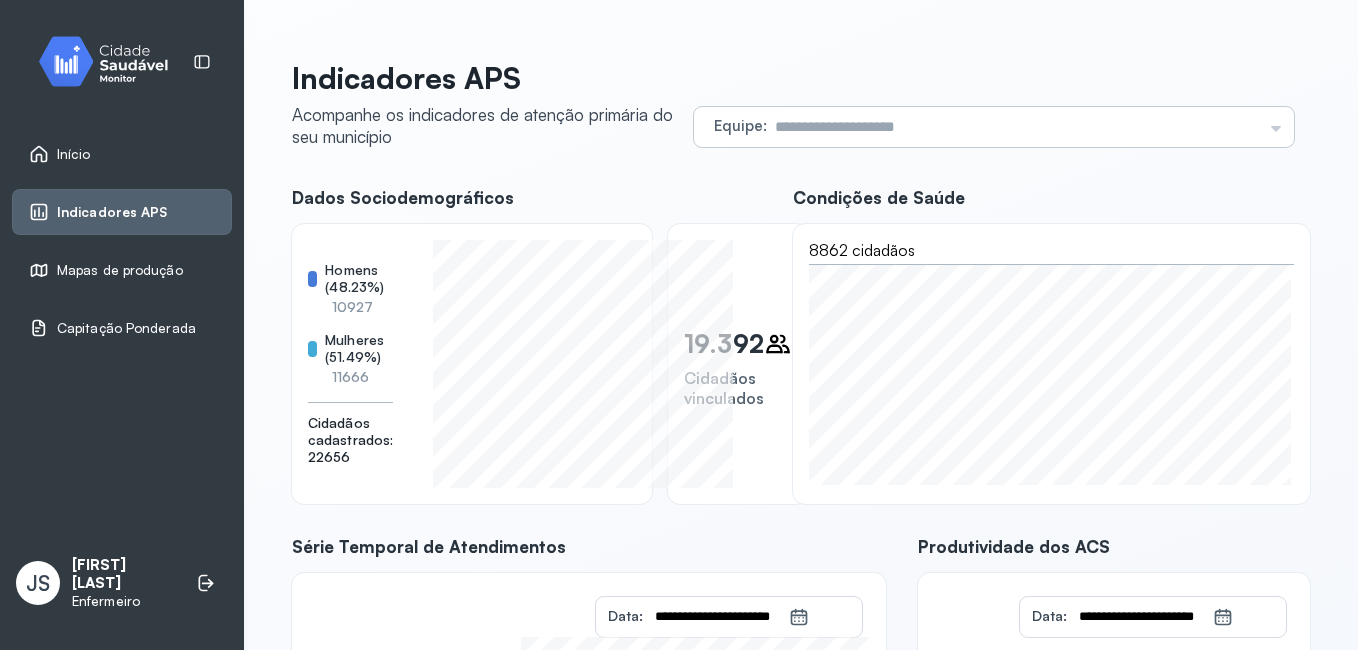 click on "Equipe Todas as equipes USF JONATHAS LAURENTINO 2 USF JONATHAS LAURENTINO 1 USF GEROLINO JOSE DE OLIVEIRA USF MARIA MARLENE S DOS SANTOS USF BOA PAZ USF PONTO DE MAIRI USF DILTON OLIVEIRA SANTOS USF JONATAS LAURENTINO 3" at bounding box center (994, 127) 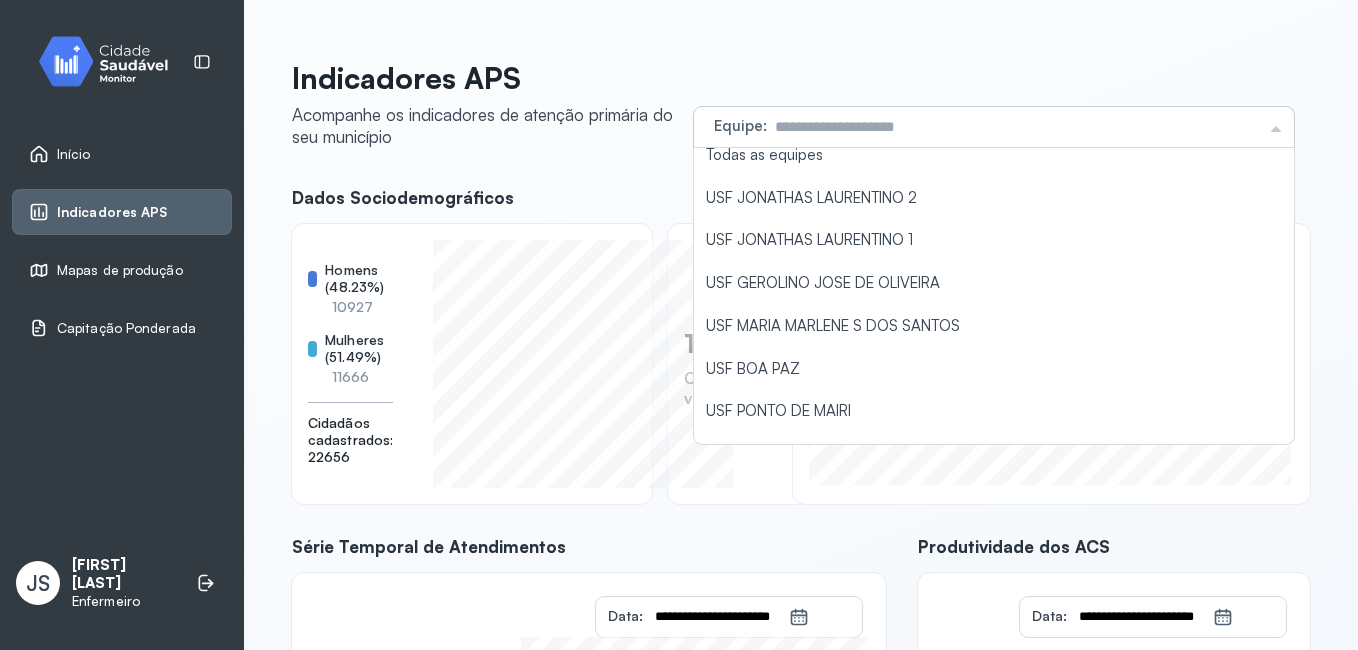 scroll, scrollTop: 0, scrollLeft: 0, axis: both 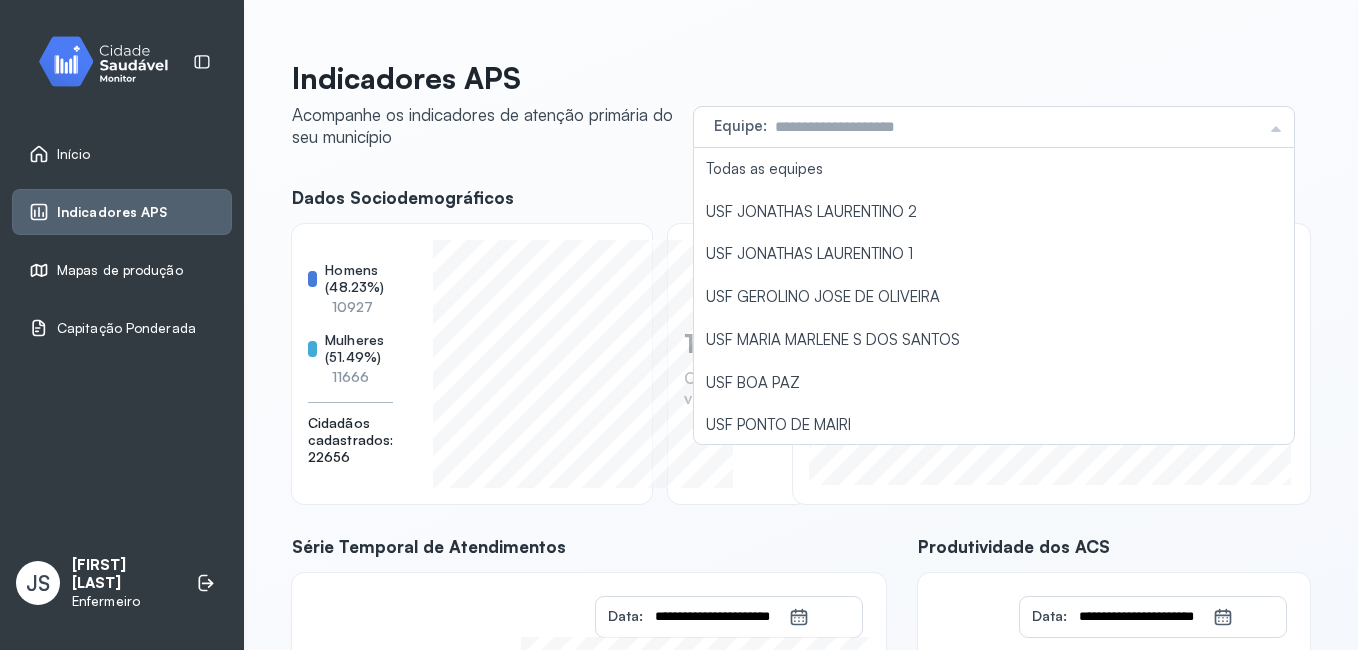 click on "Mapas de produção" at bounding box center [120, 270] 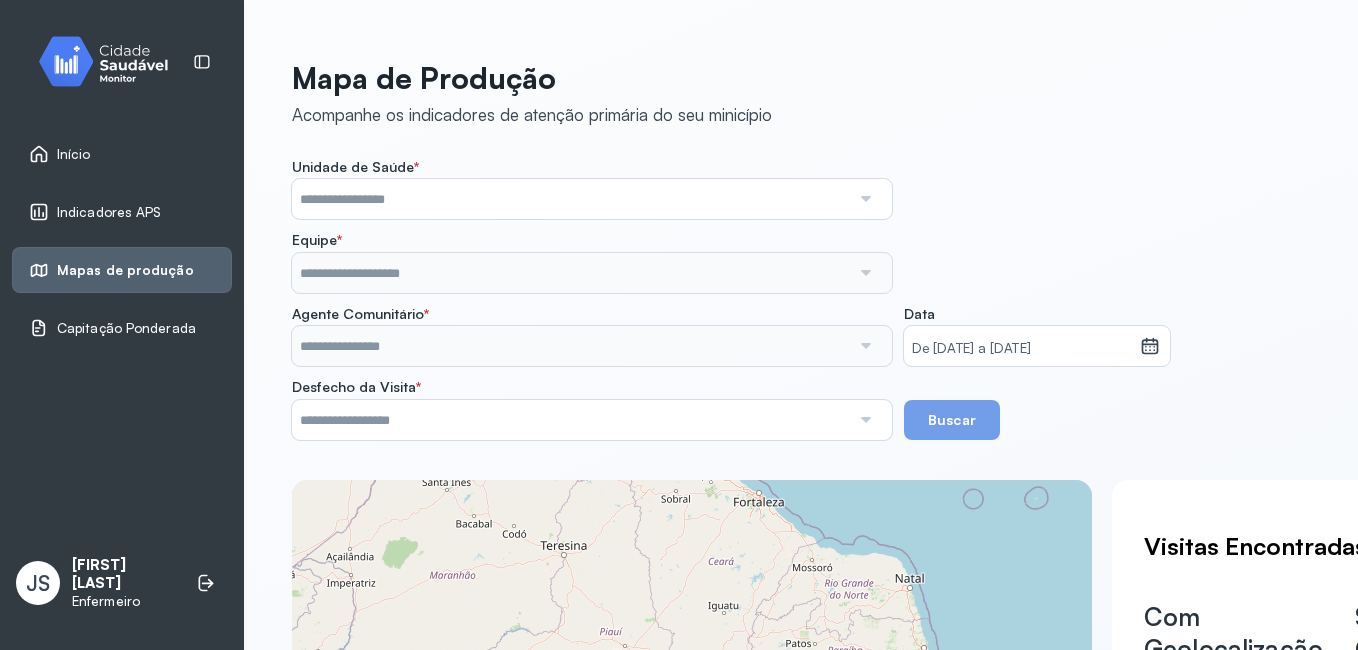 click at bounding box center [865, 199] 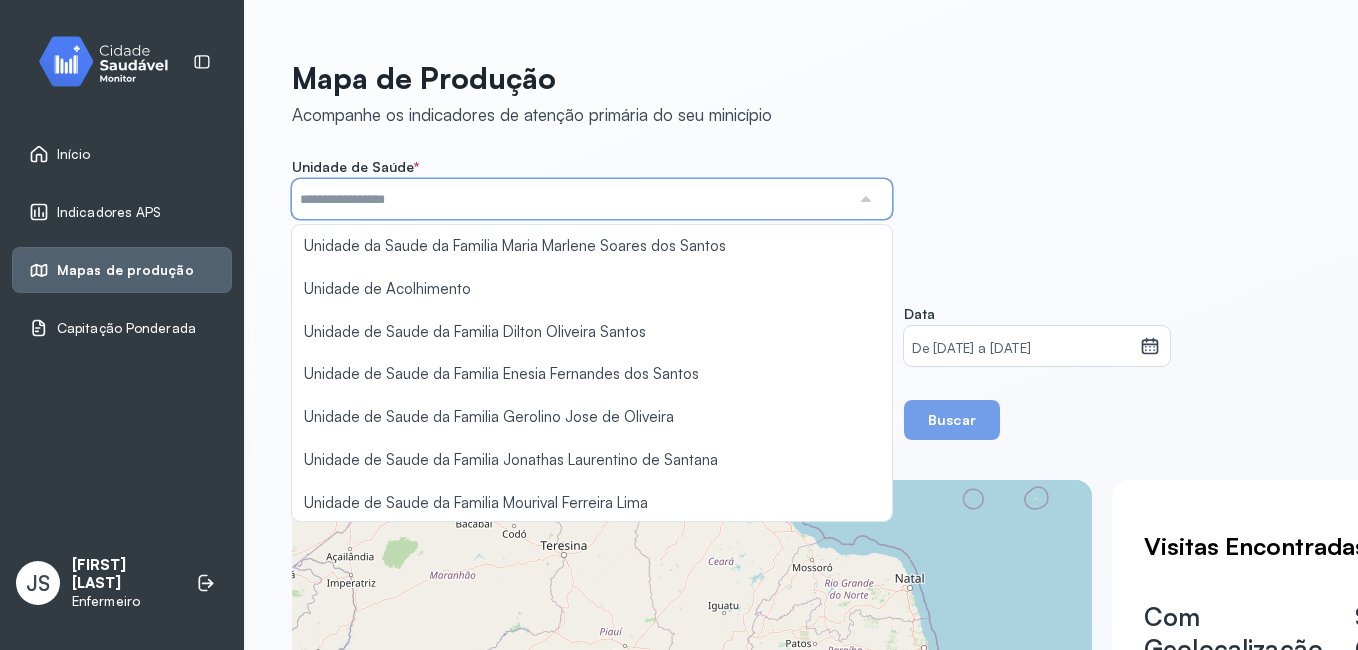 scroll, scrollTop: 3, scrollLeft: 0, axis: vertical 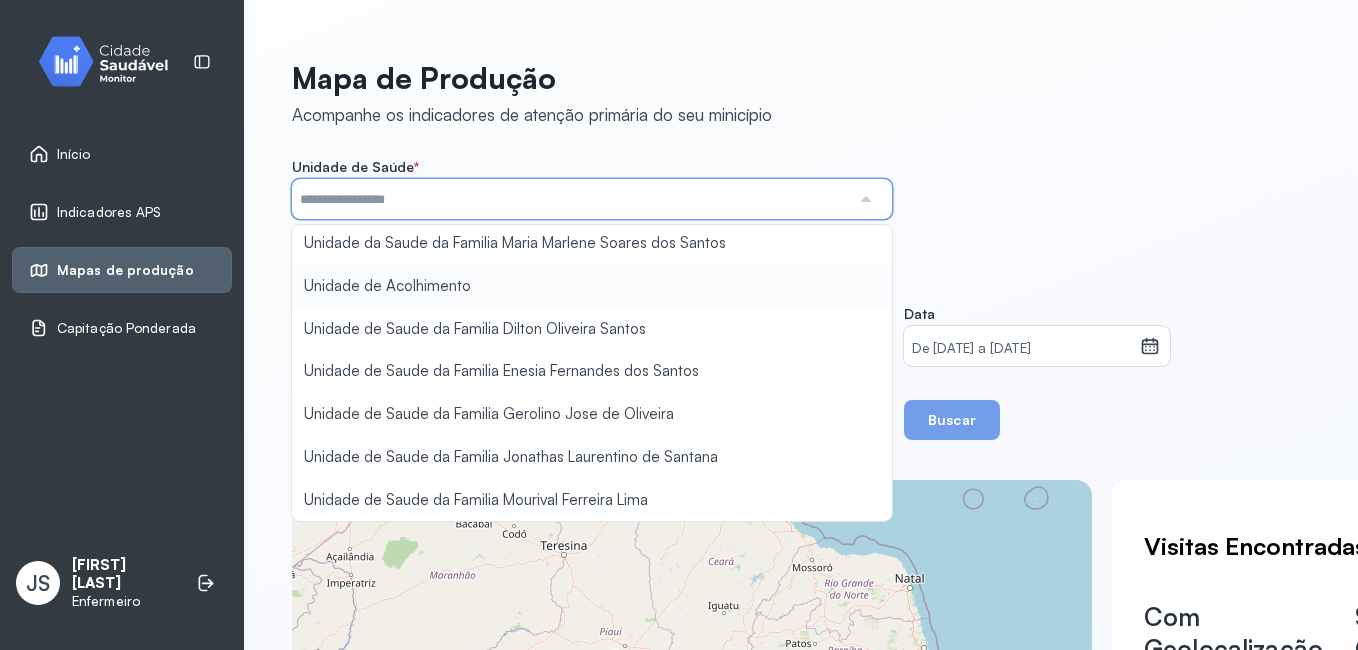 type on "**********" 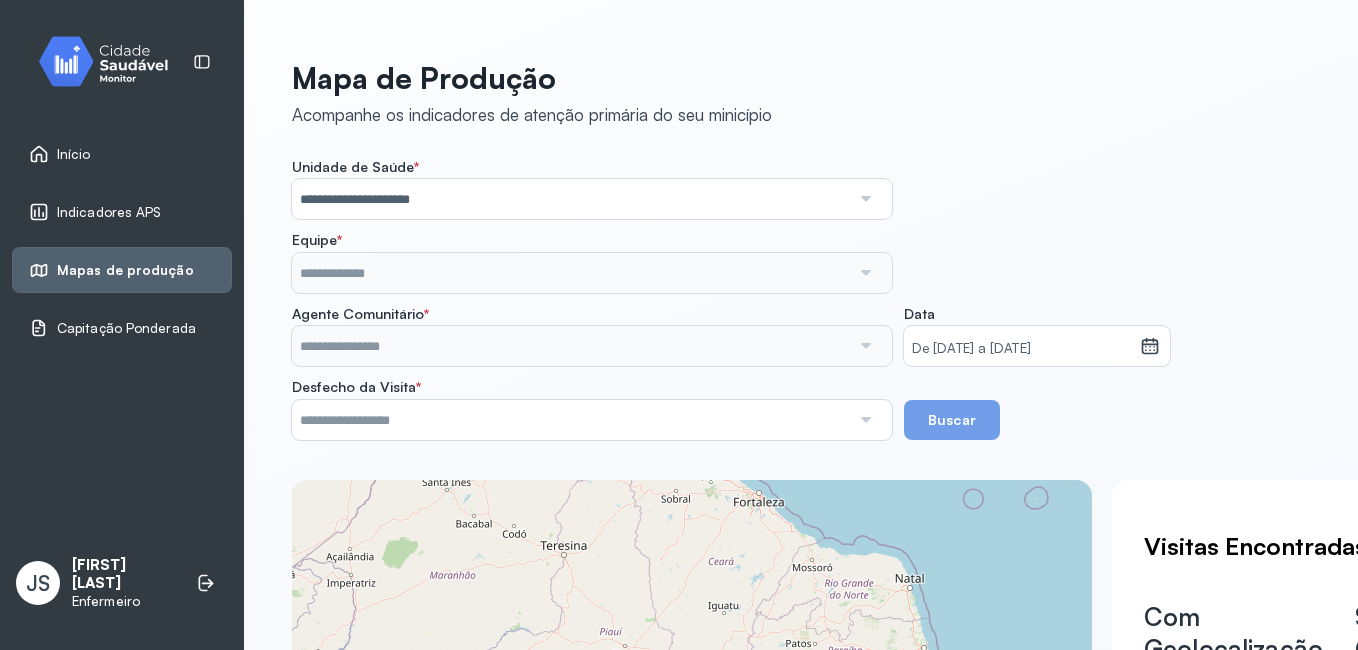 click on "**********" at bounding box center (801, 299) 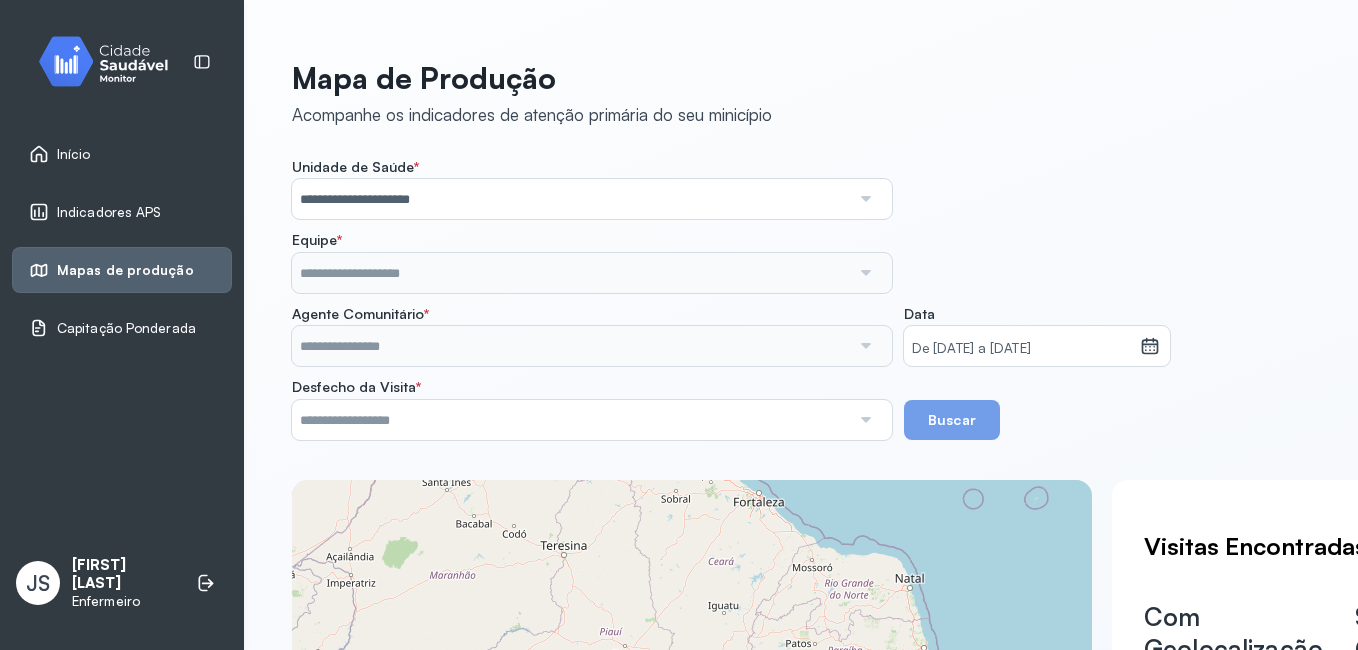 click at bounding box center (865, 273) 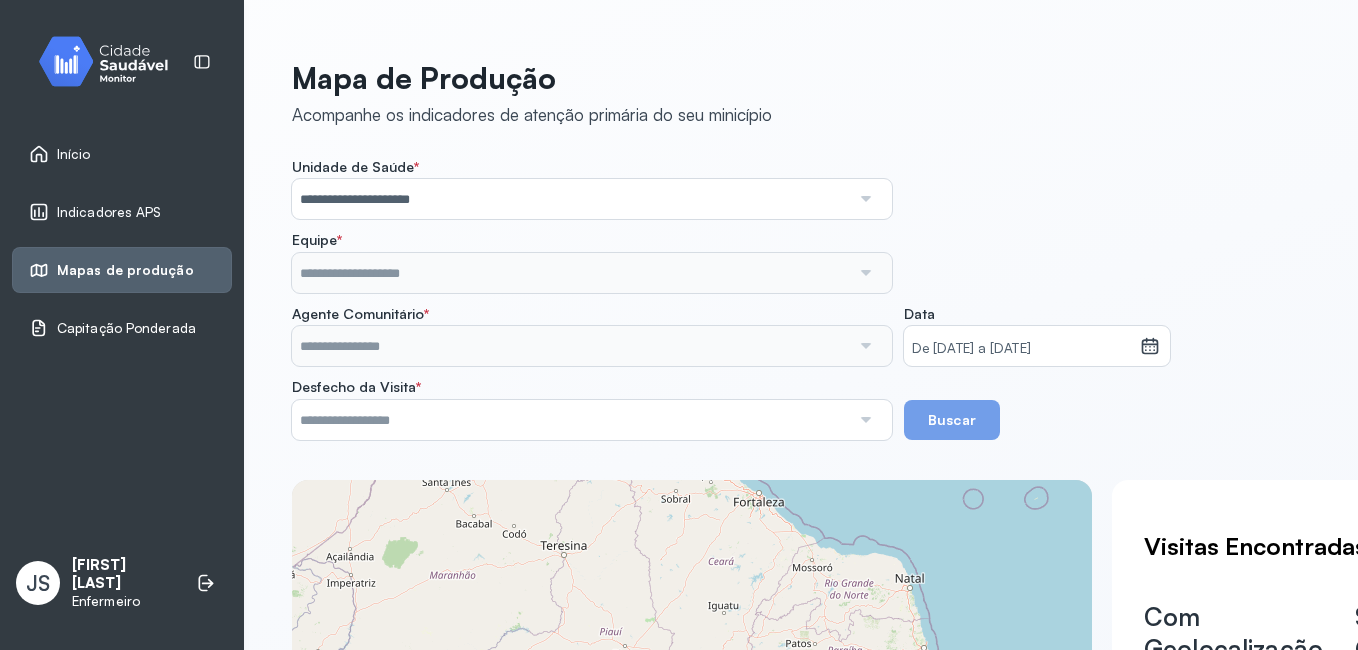 click on "Capitação Ponderada" at bounding box center [126, 328] 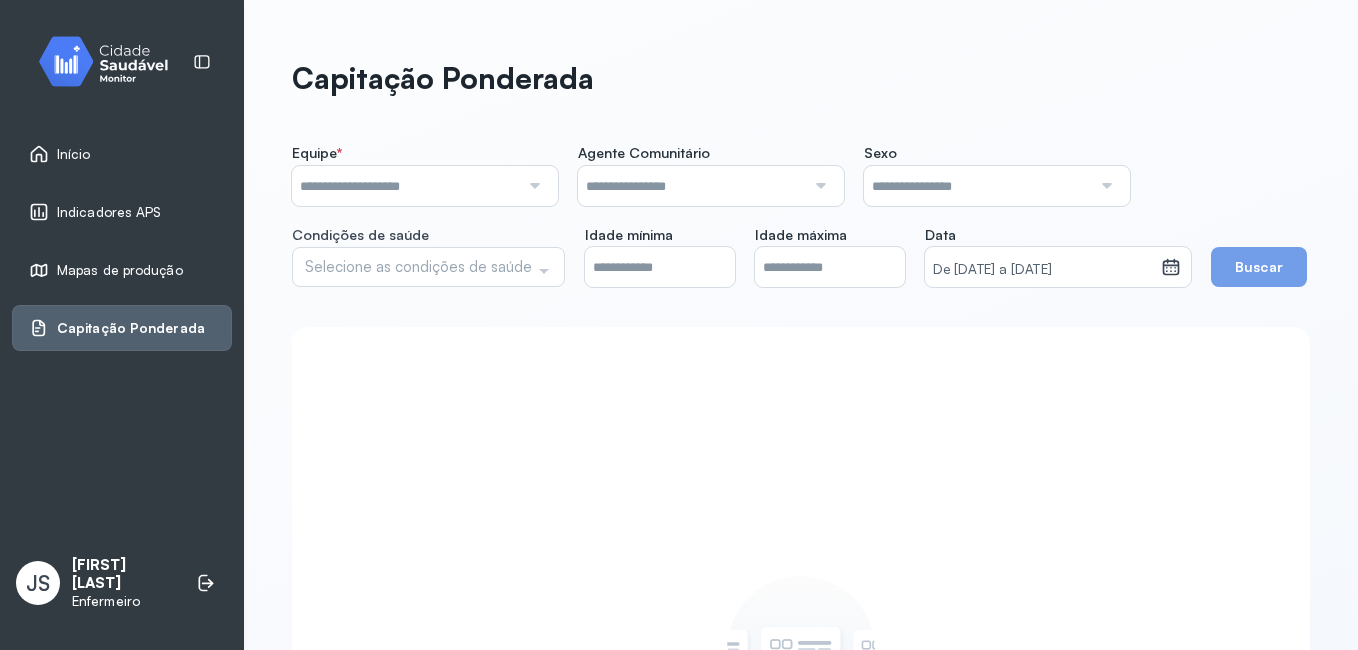 click at bounding box center (532, 186) 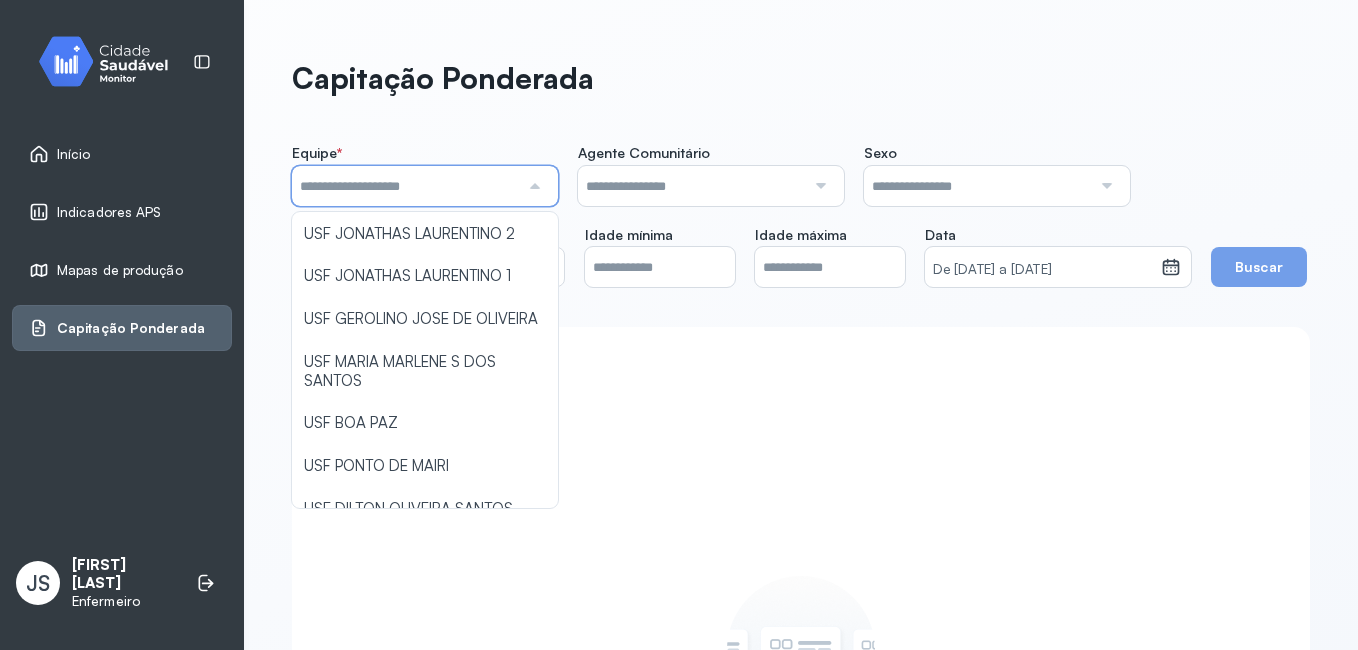 scroll, scrollTop: 0, scrollLeft: 0, axis: both 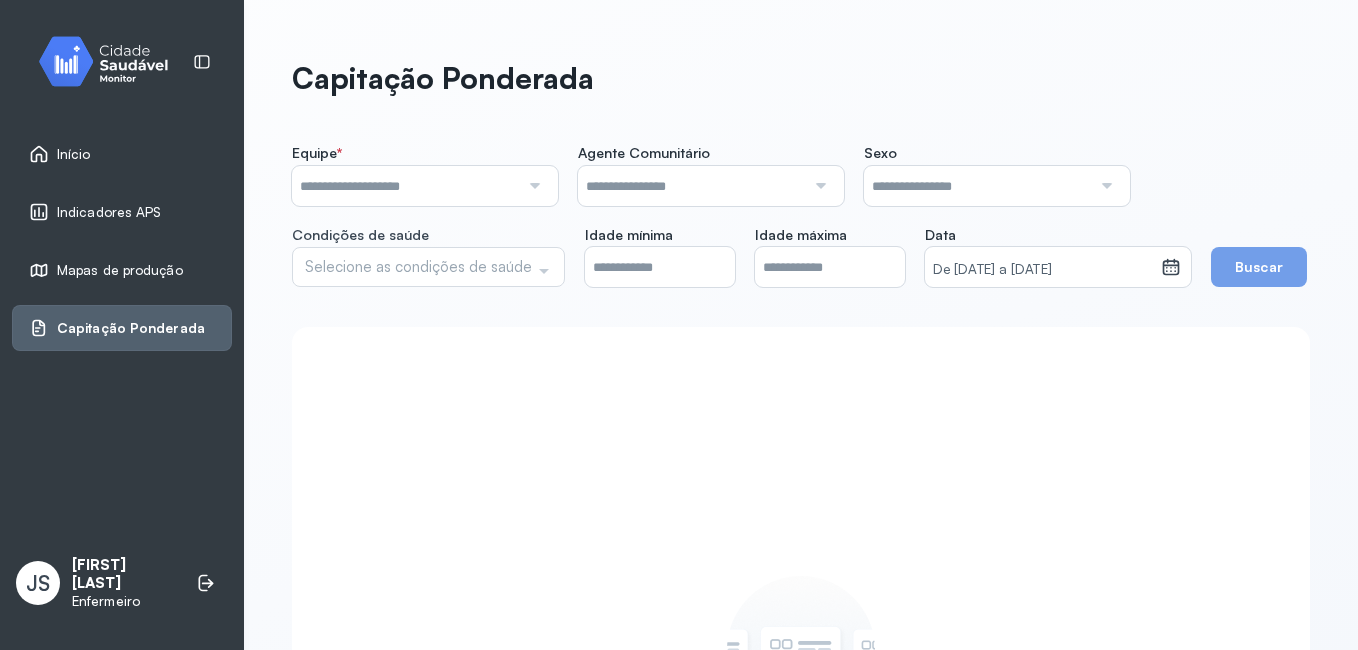 click on "Início" at bounding box center [74, 154] 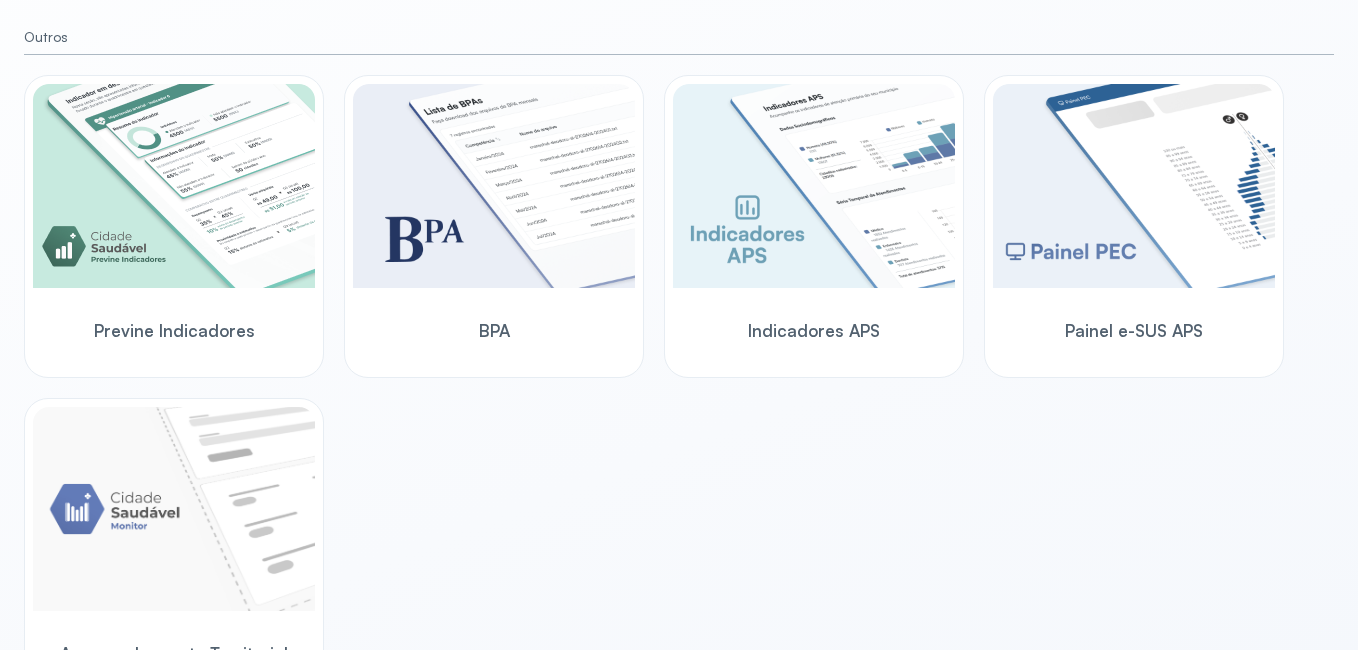 scroll, scrollTop: 644, scrollLeft: 0, axis: vertical 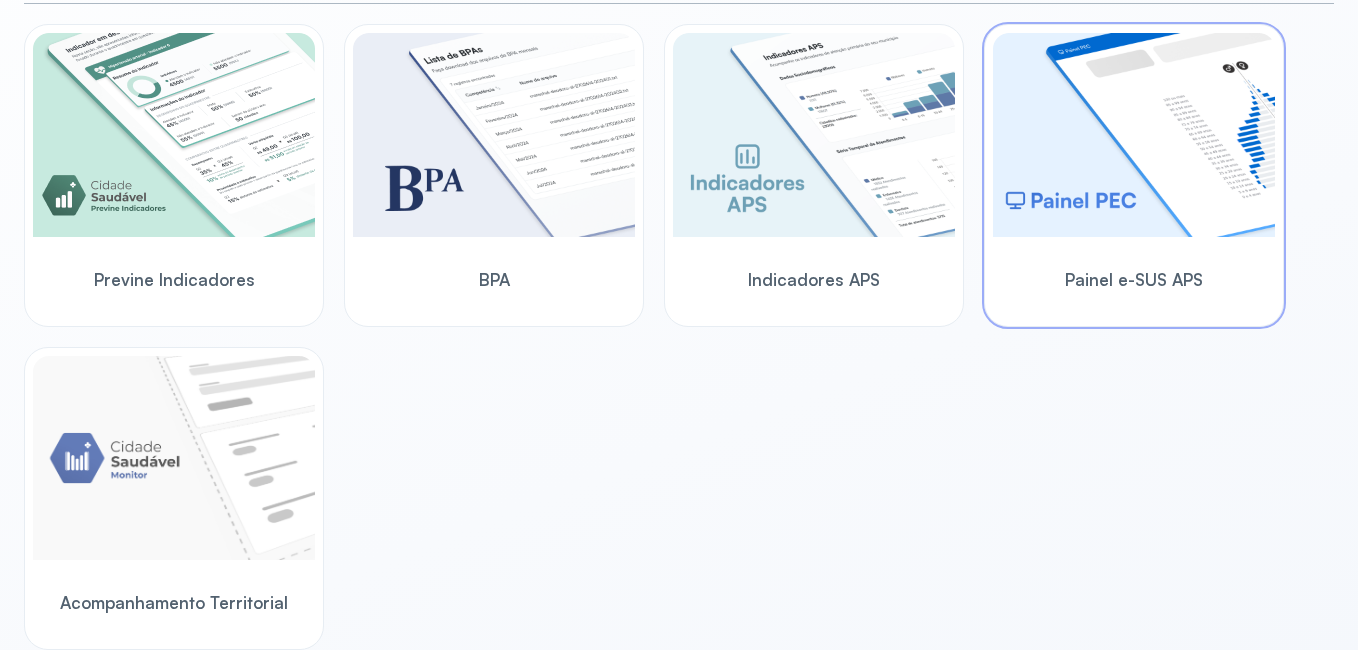 click at bounding box center (1134, 135) 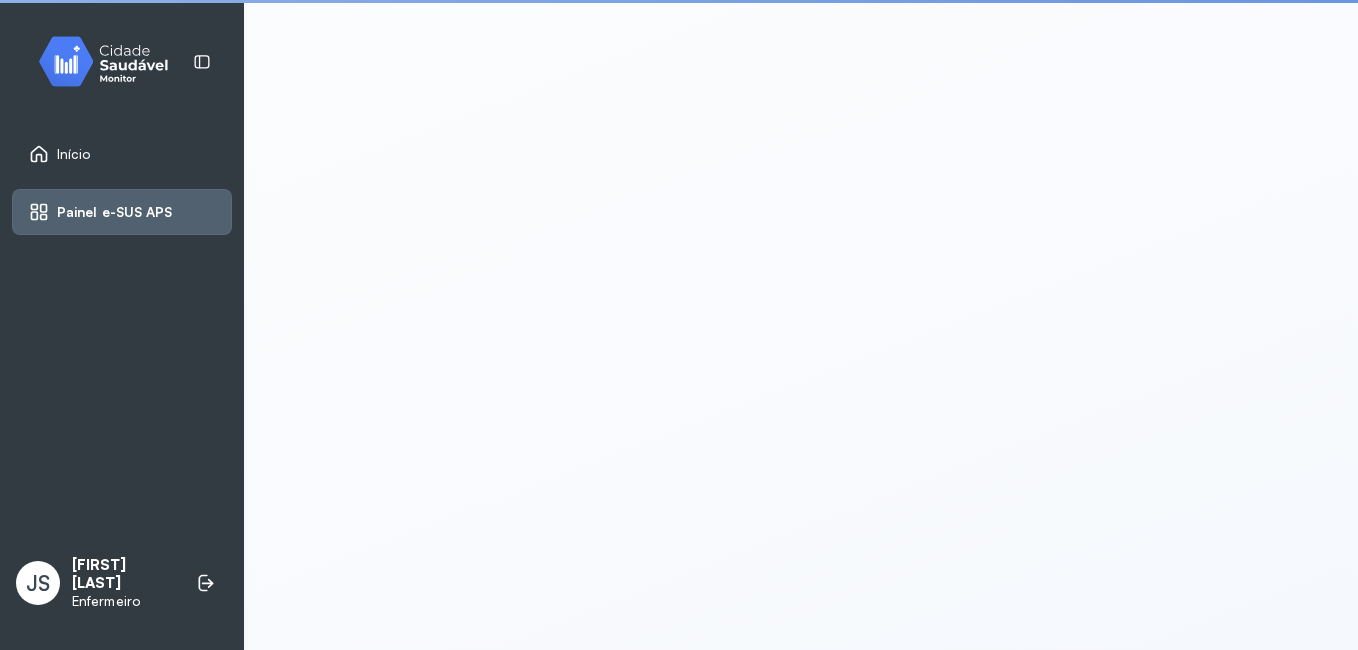 scroll, scrollTop: 4, scrollLeft: 0, axis: vertical 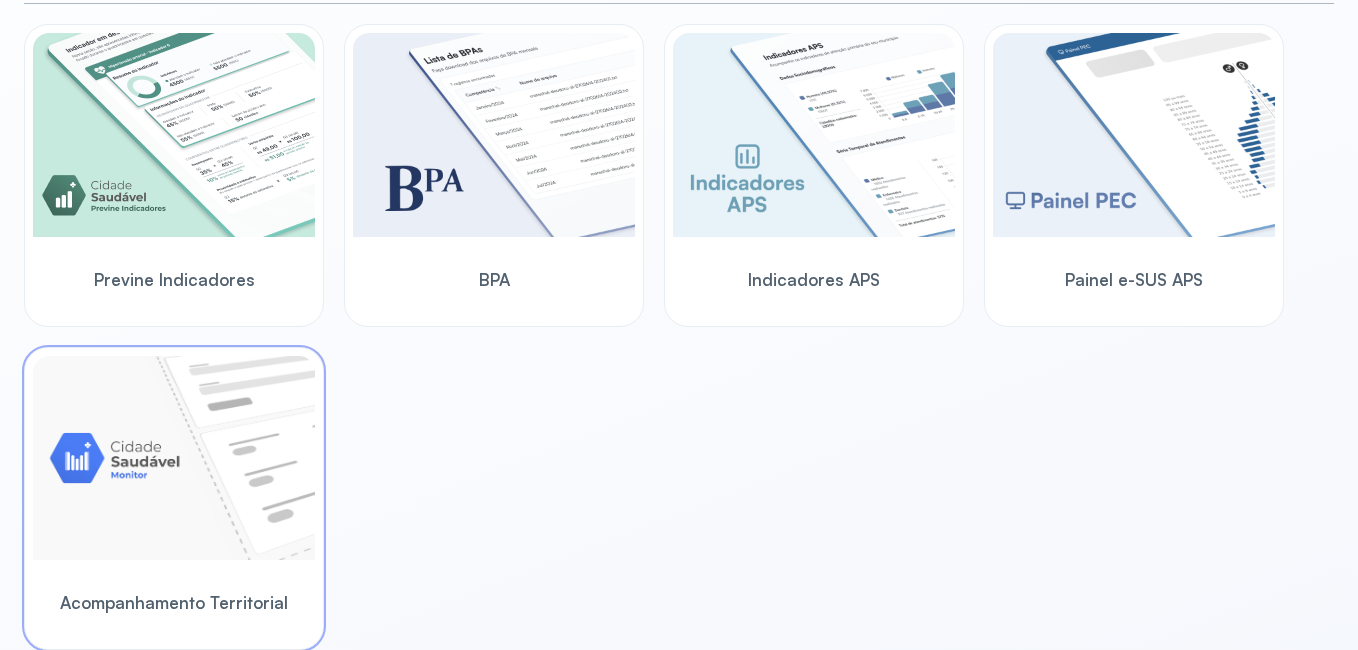 click at bounding box center (174, 458) 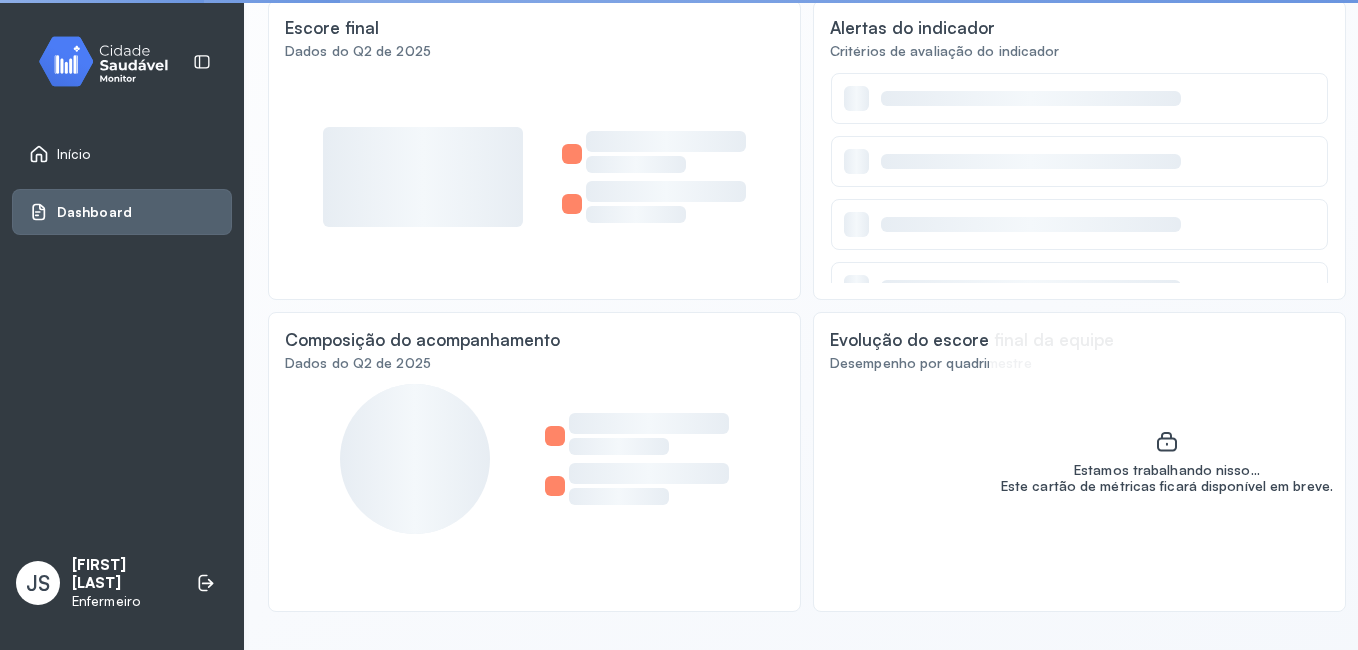 scroll, scrollTop: 214, scrollLeft: 0, axis: vertical 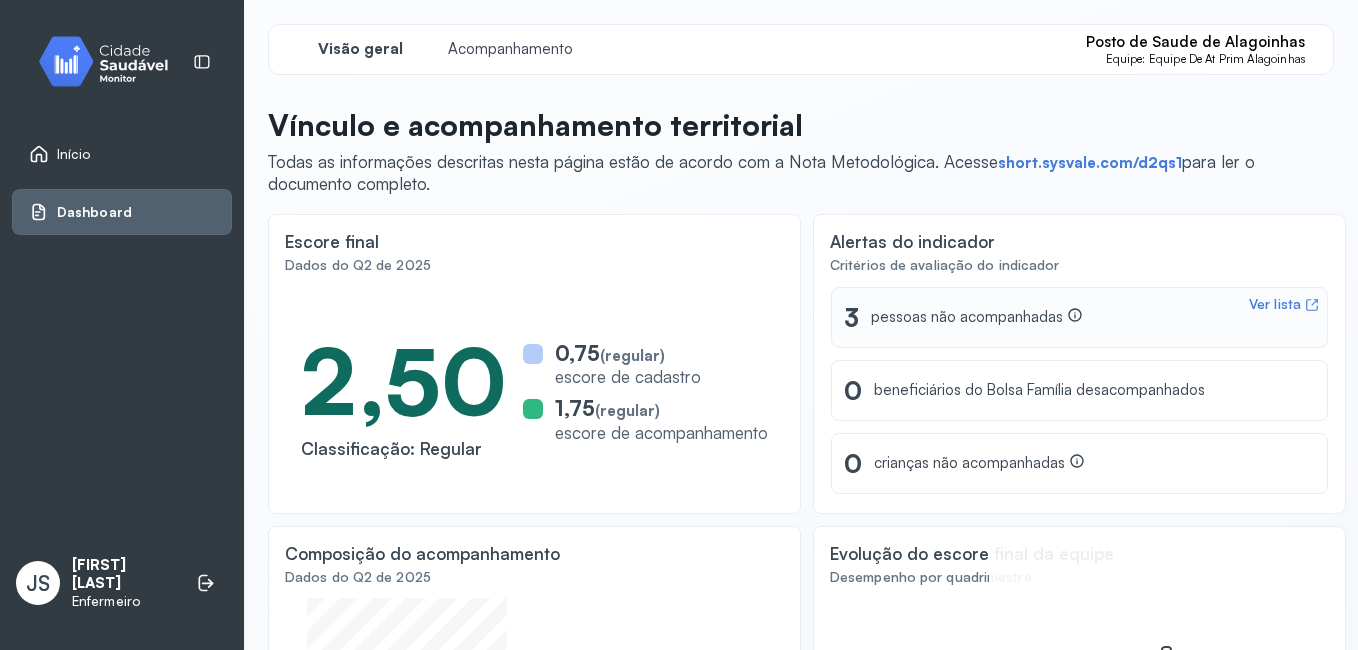 click on "Ver lista  3 pessoas não acompanhadas" at bounding box center (1079, 317) 